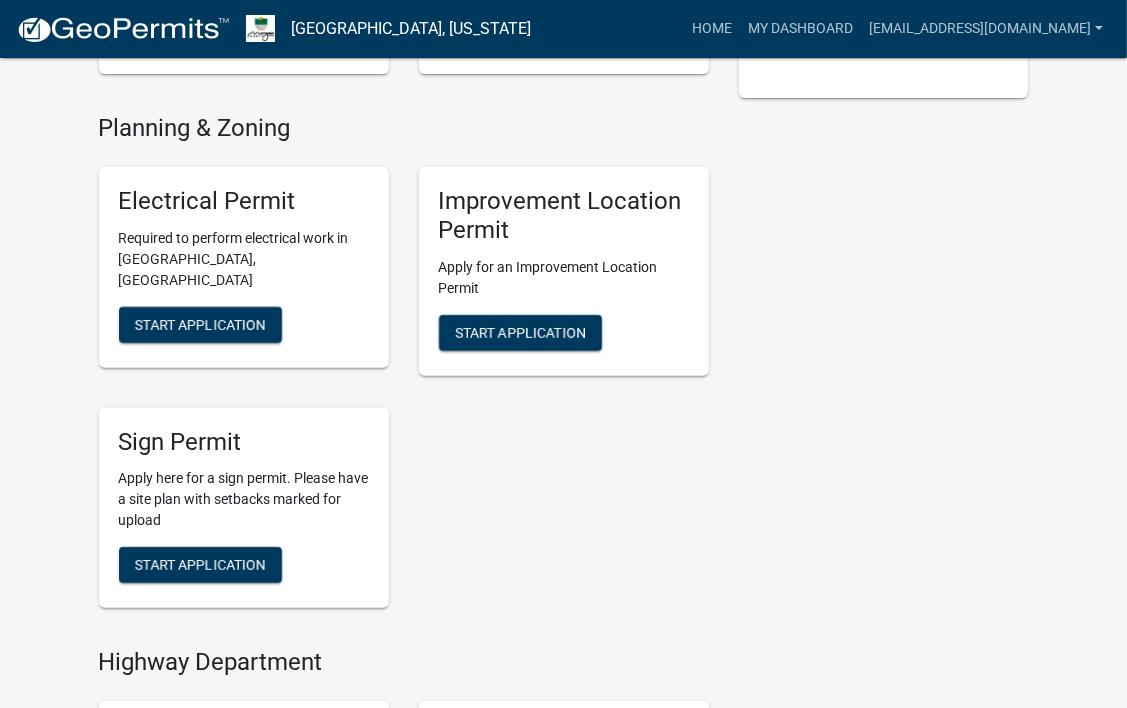 scroll, scrollTop: 436, scrollLeft: 0, axis: vertical 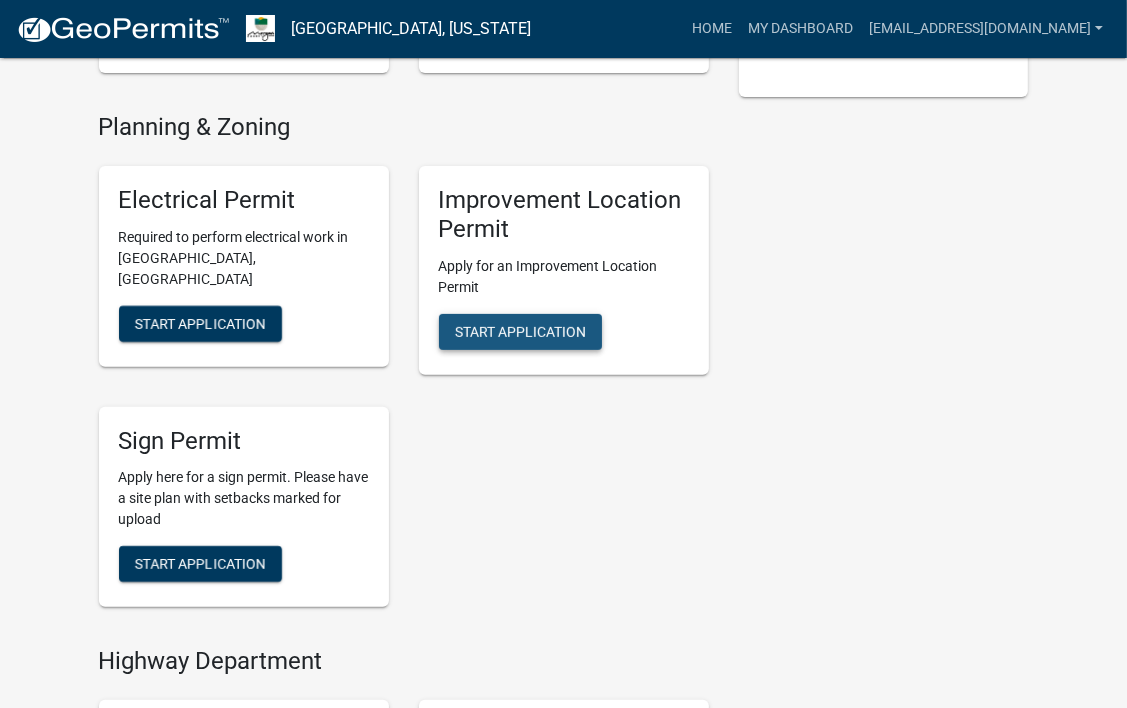 click on "Start Application" at bounding box center (520, 332) 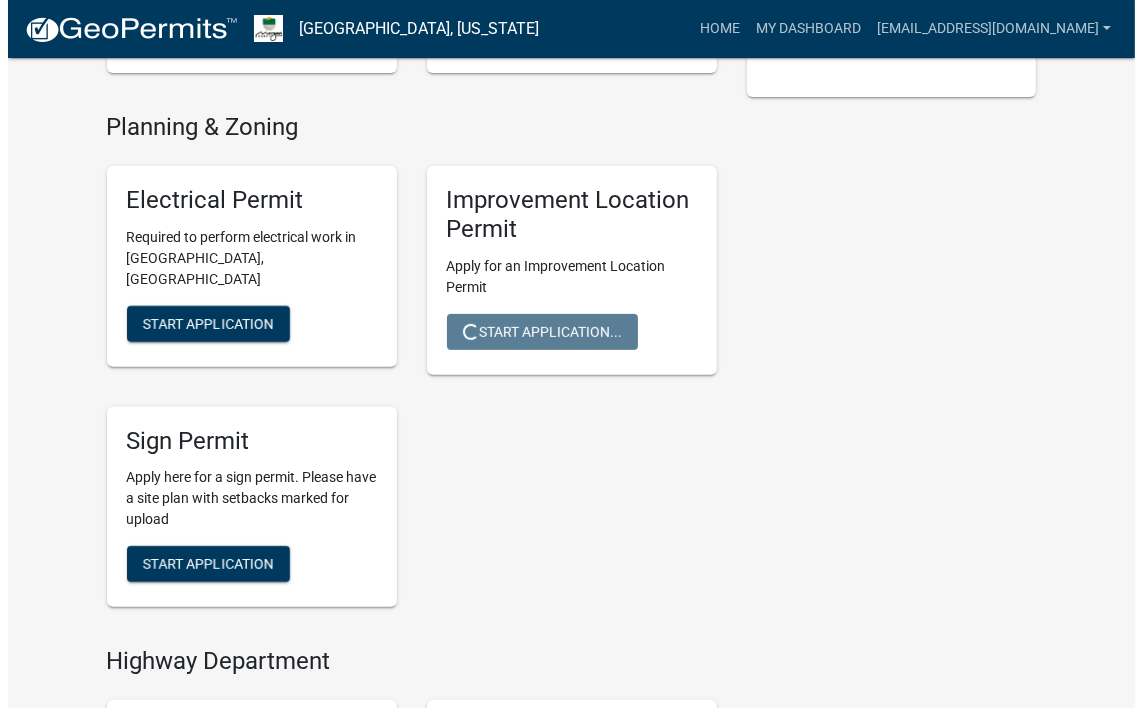scroll, scrollTop: 0, scrollLeft: 0, axis: both 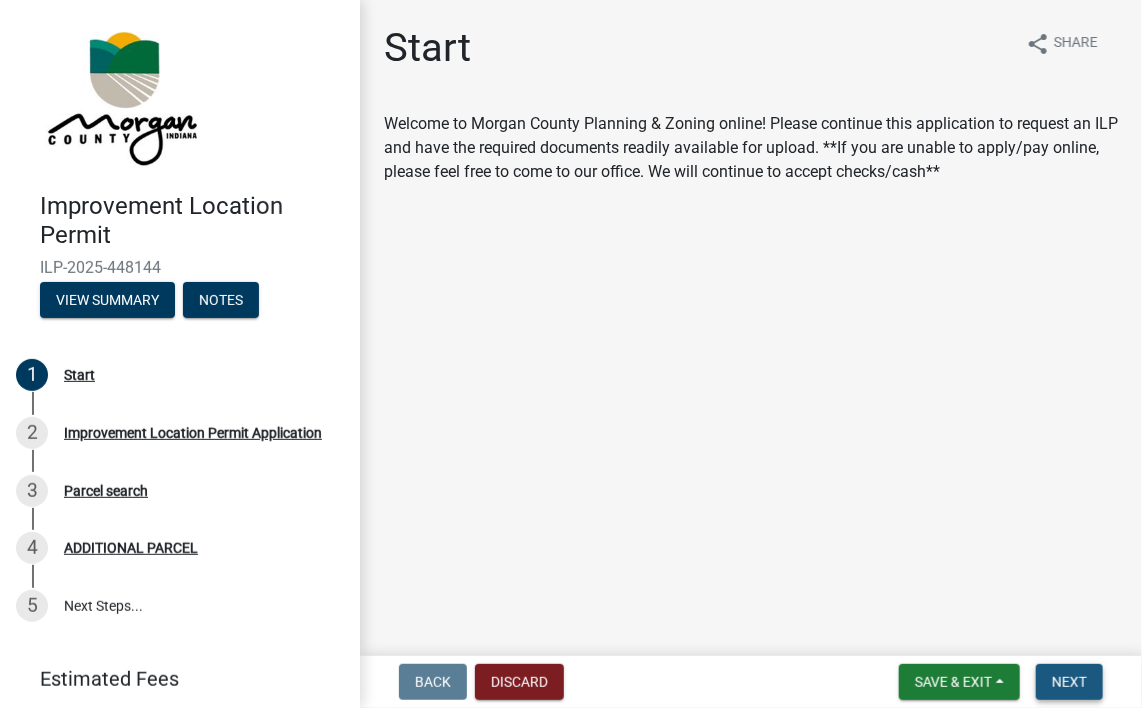 click on "Next" at bounding box center [1069, 682] 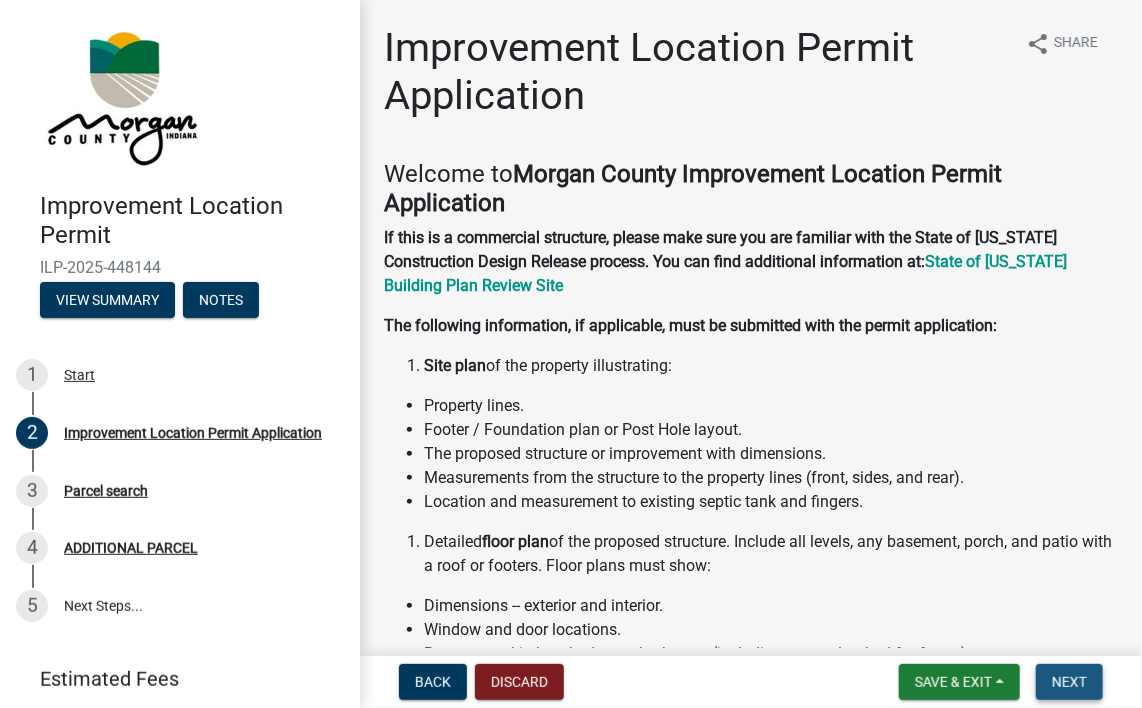 click on "Next" at bounding box center [1069, 682] 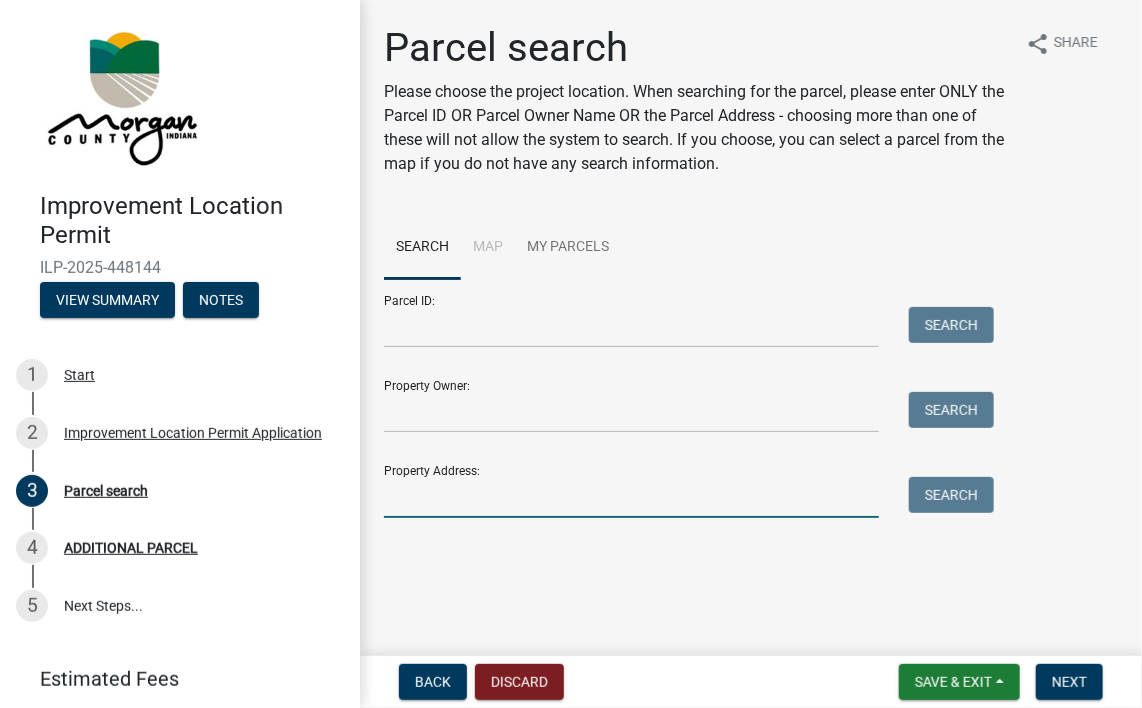 click on "Property Address:" at bounding box center (631, 497) 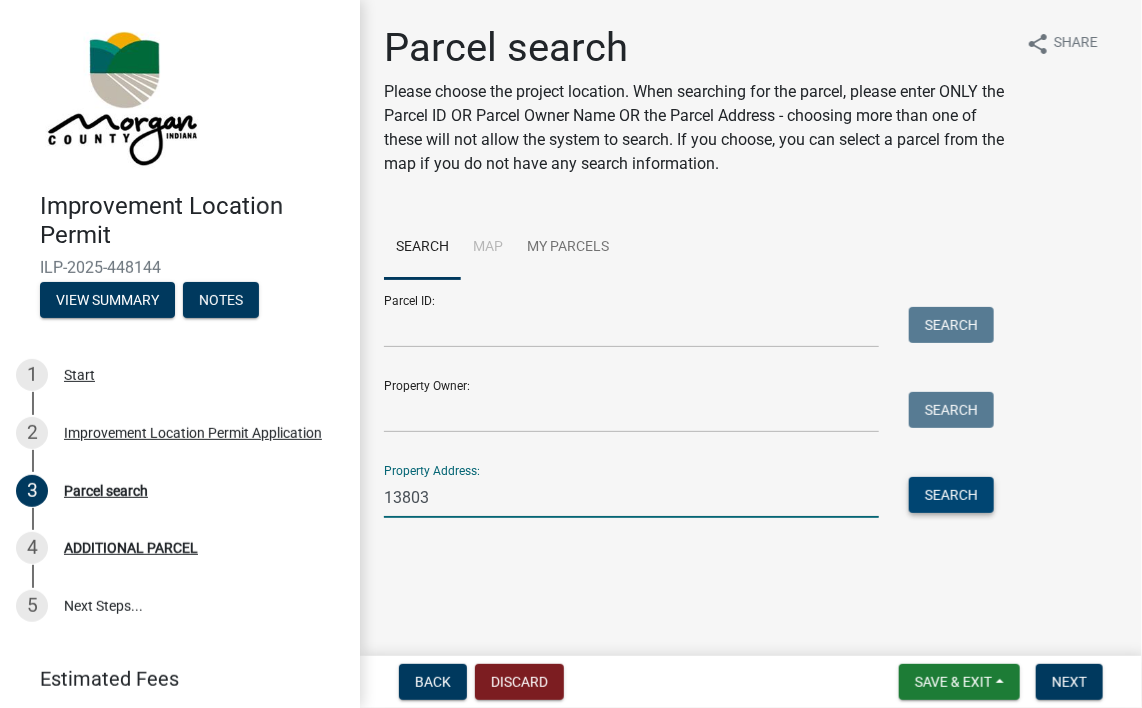 type on "13803" 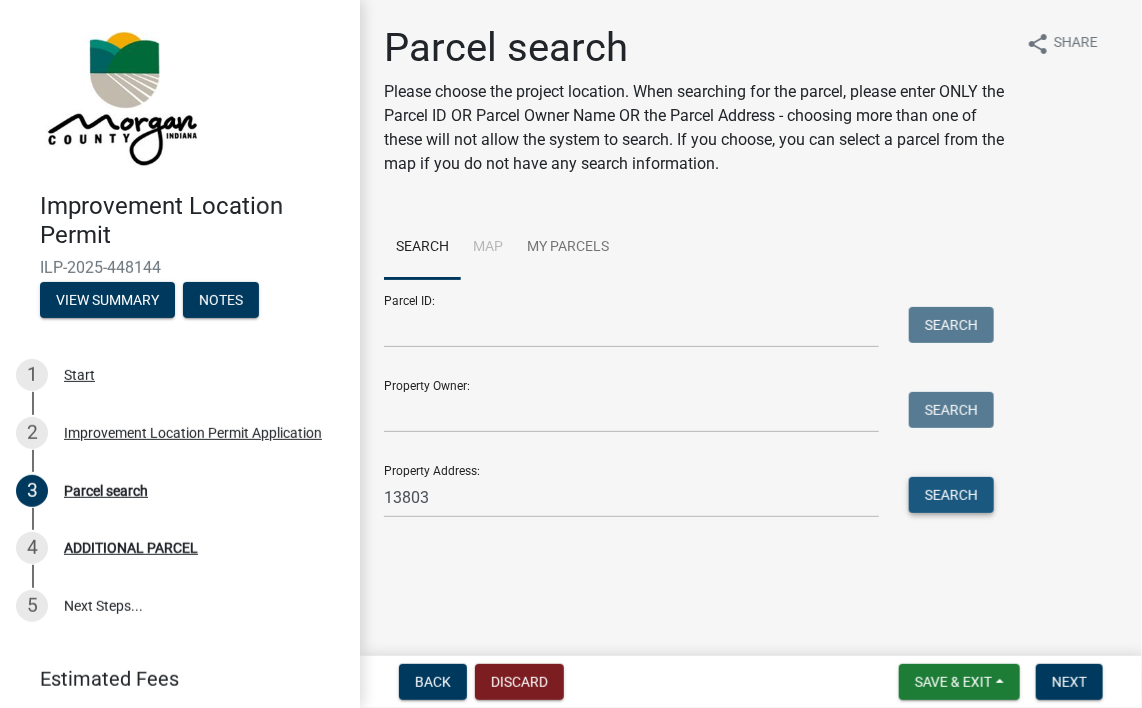 click on "Search" at bounding box center [951, 495] 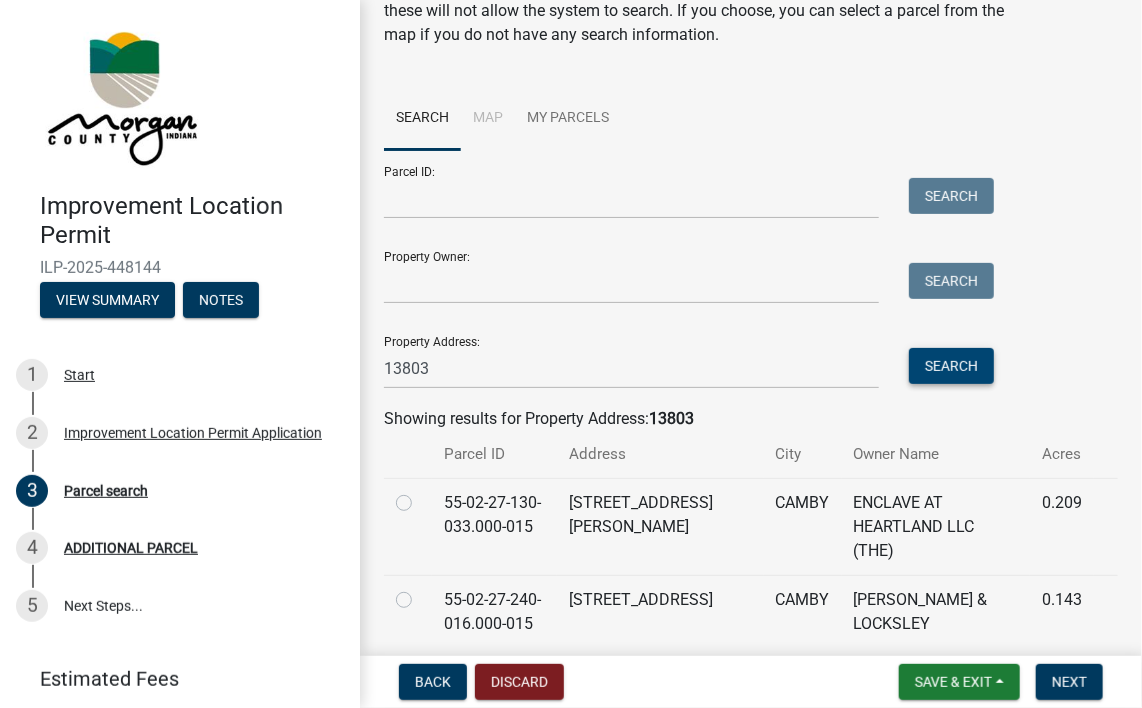 scroll, scrollTop: 206, scrollLeft: 0, axis: vertical 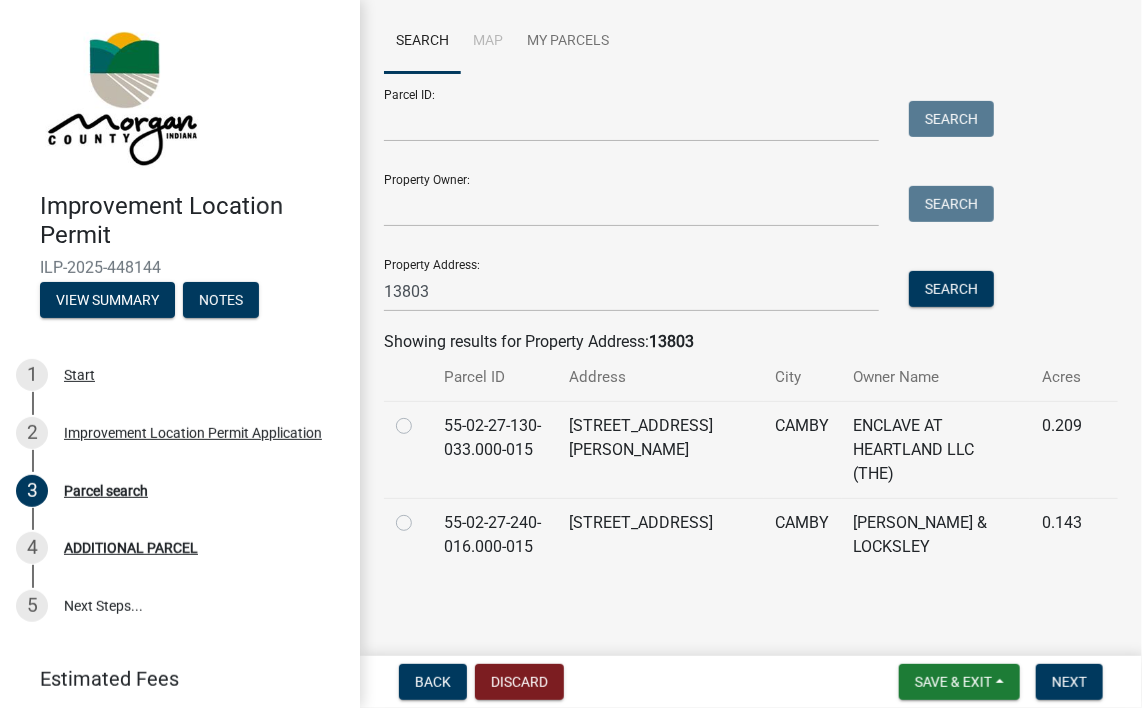 click 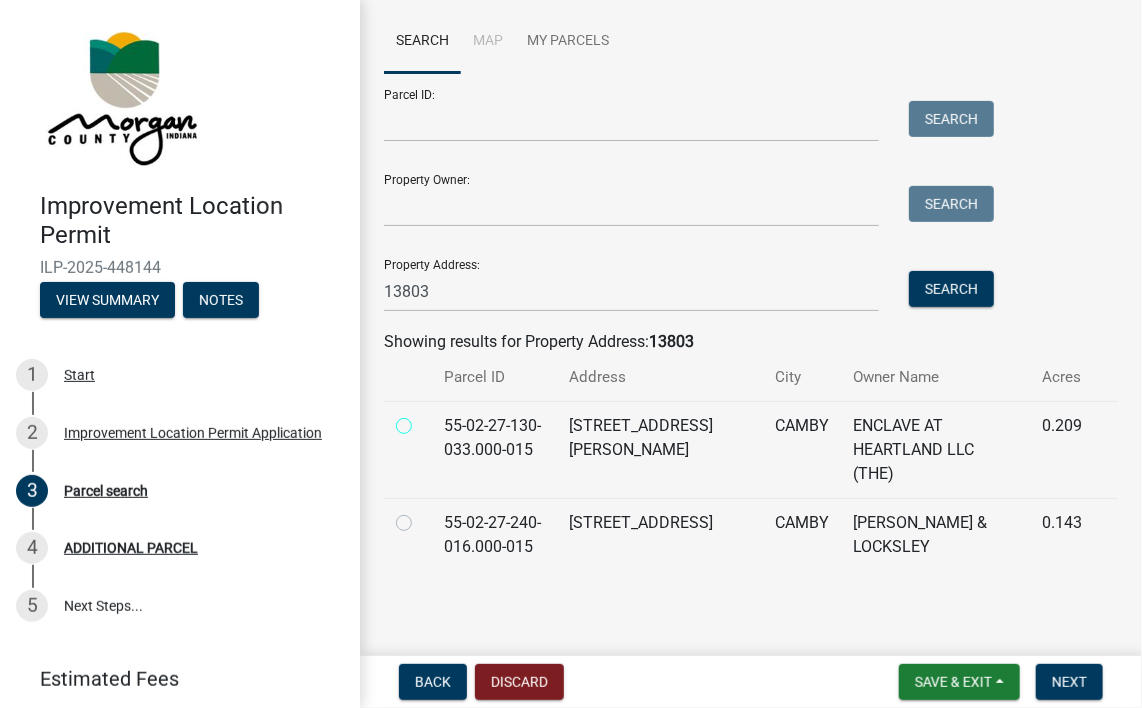 click at bounding box center [426, 420] 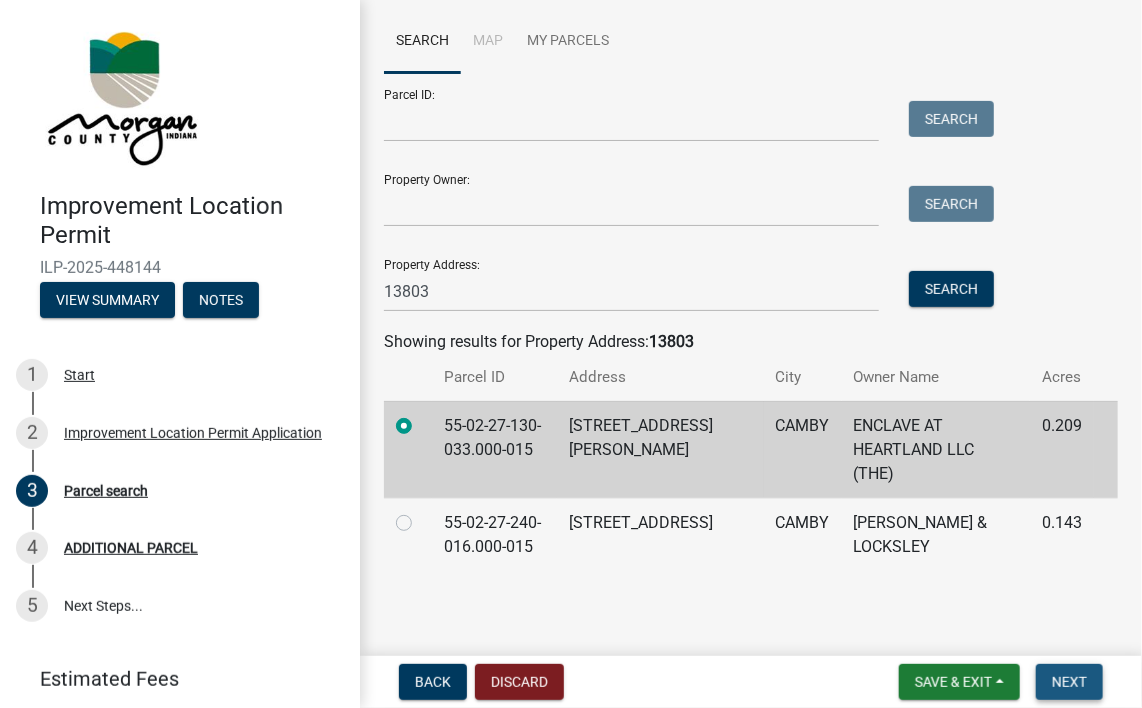 click on "Next" at bounding box center (1069, 682) 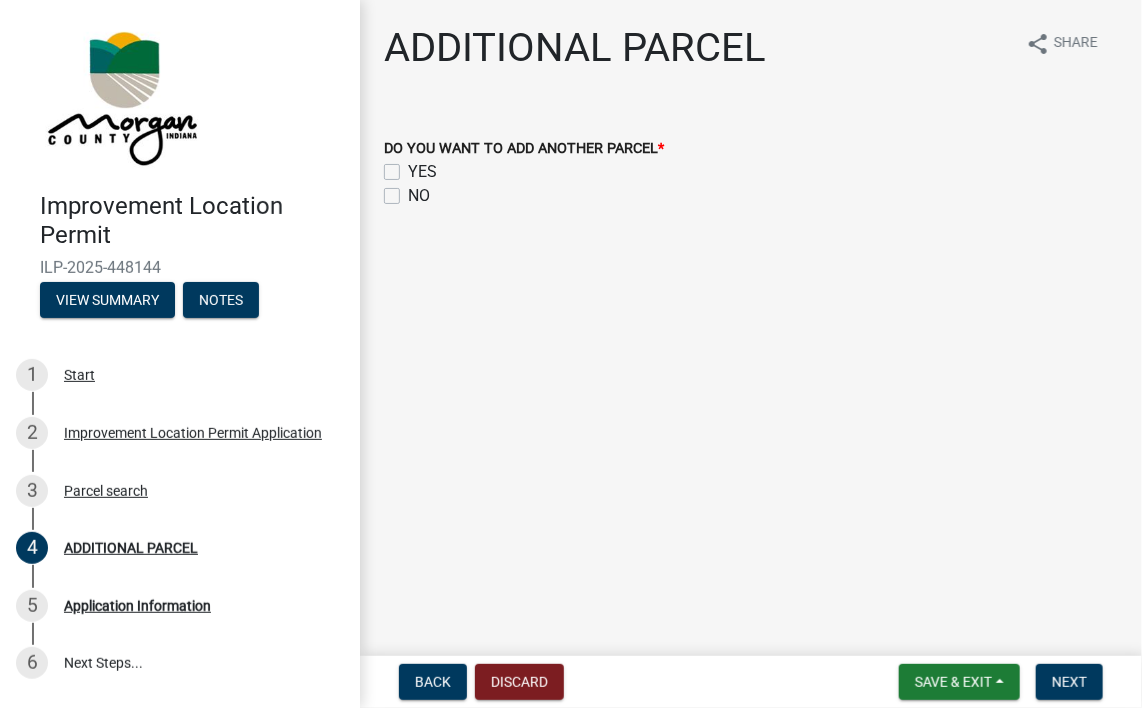 click on "NO" 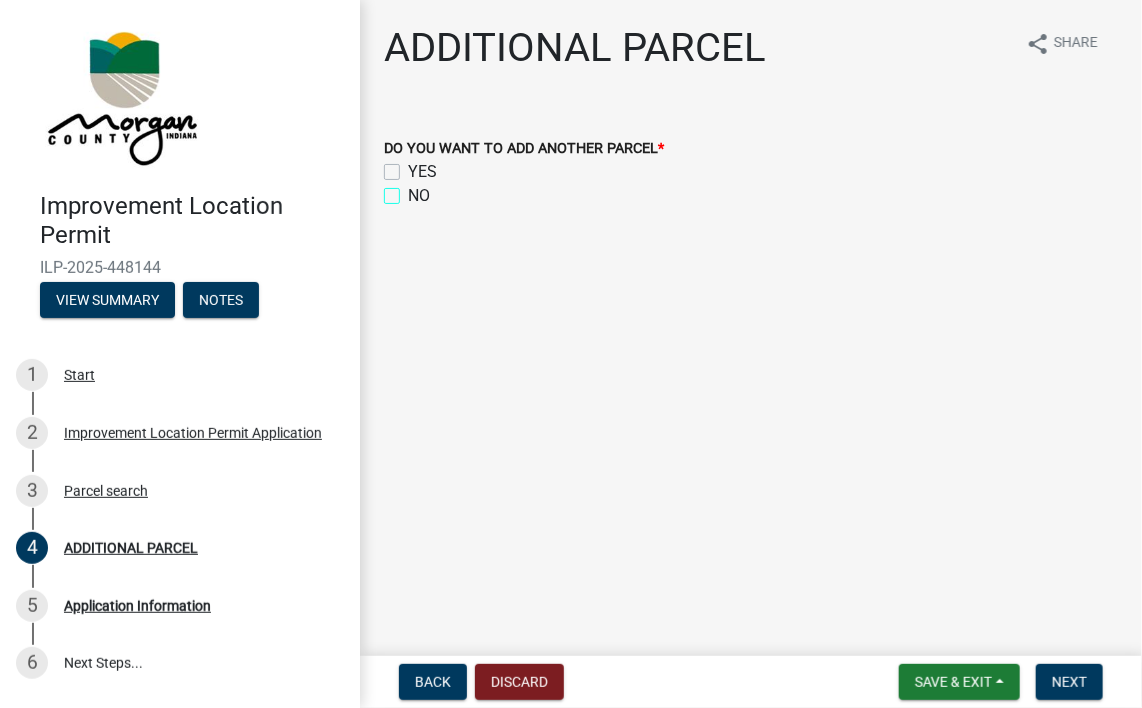 click on "NO" at bounding box center [414, 190] 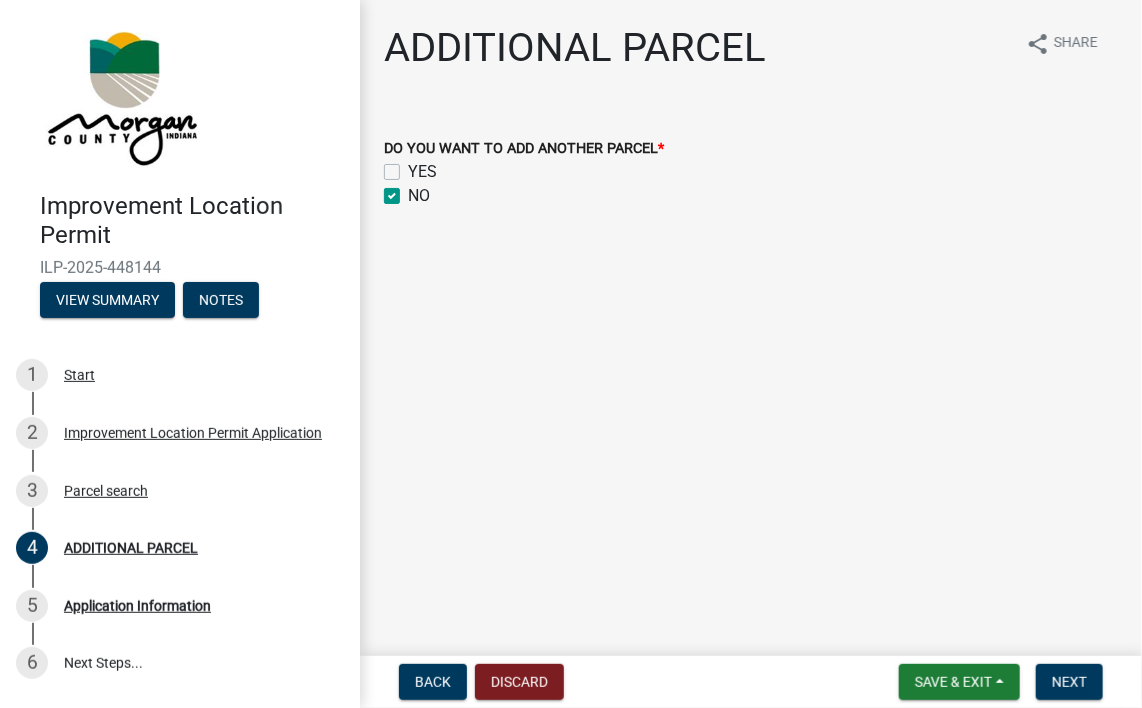 checkbox on "false" 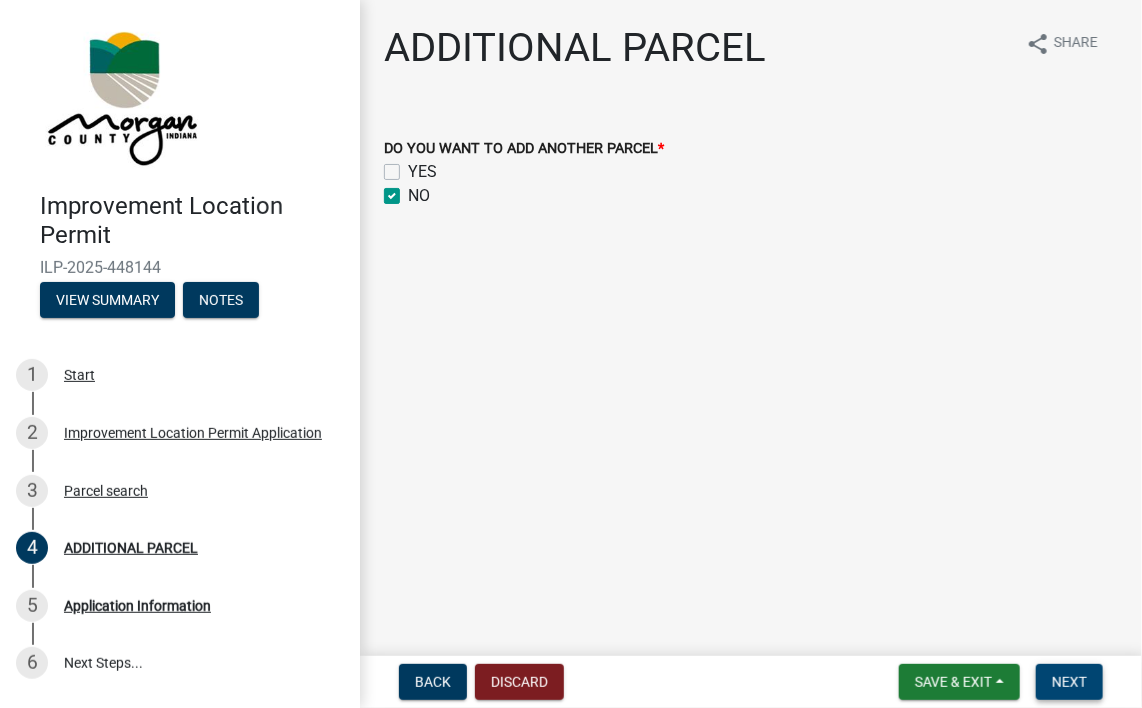 click on "Next" at bounding box center [1069, 682] 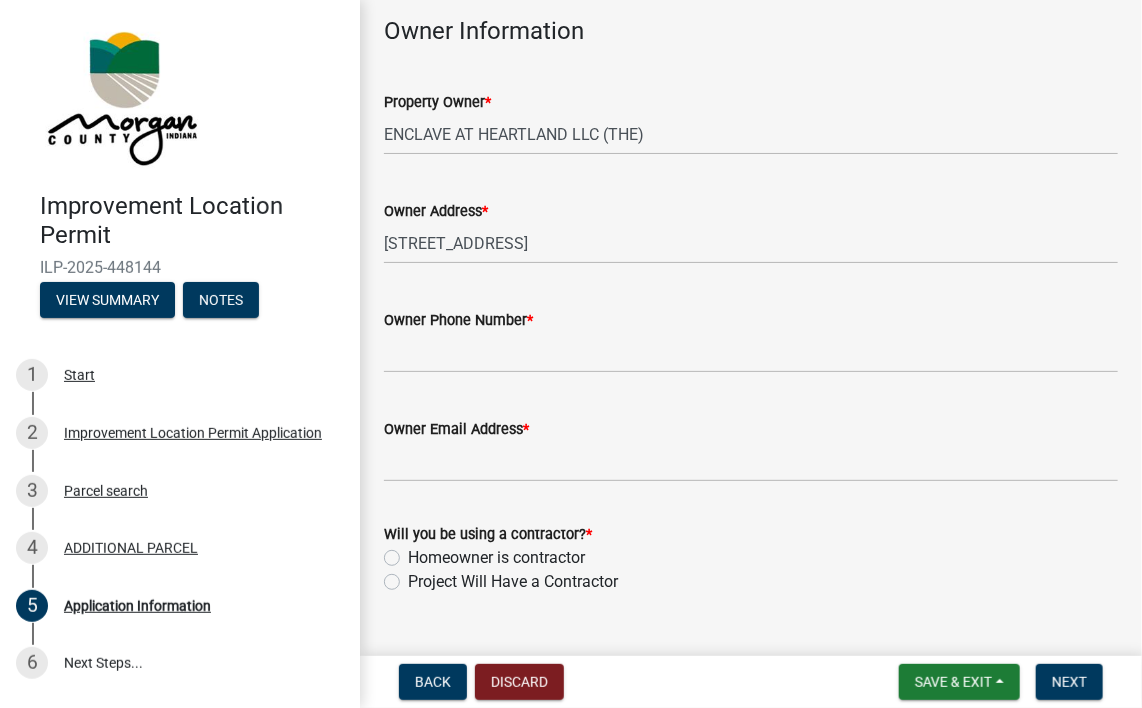 scroll, scrollTop: 993, scrollLeft: 0, axis: vertical 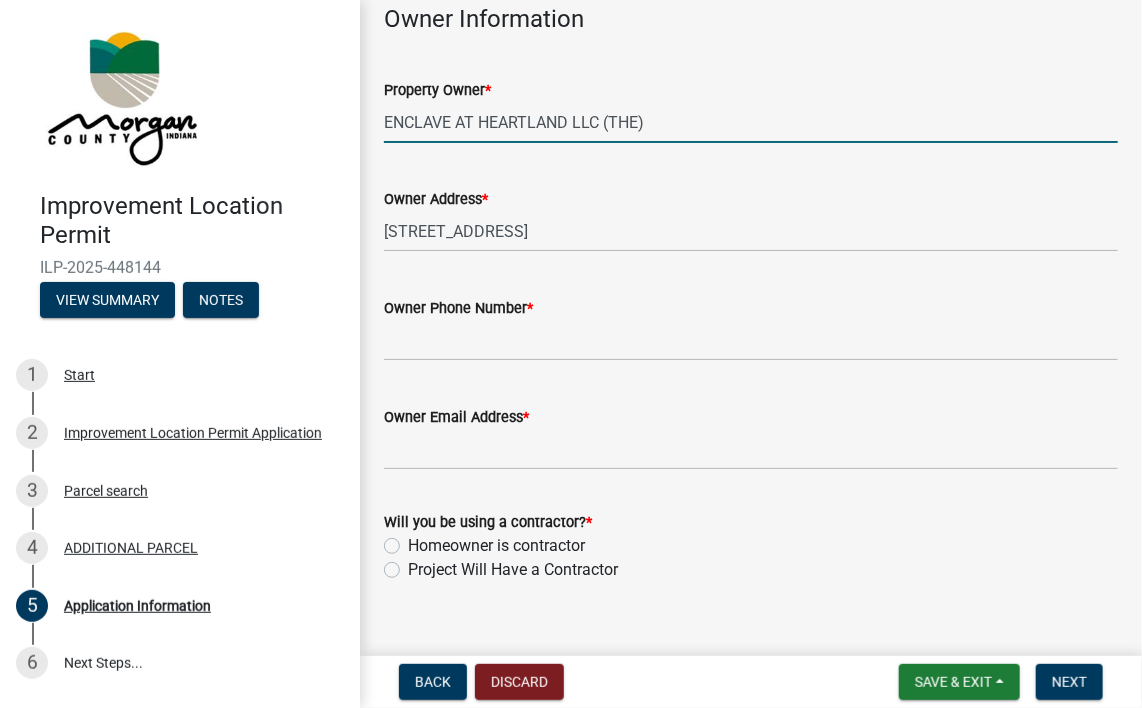 drag, startPoint x: 648, startPoint y: 123, endPoint x: 376, endPoint y: 120, distance: 272.01654 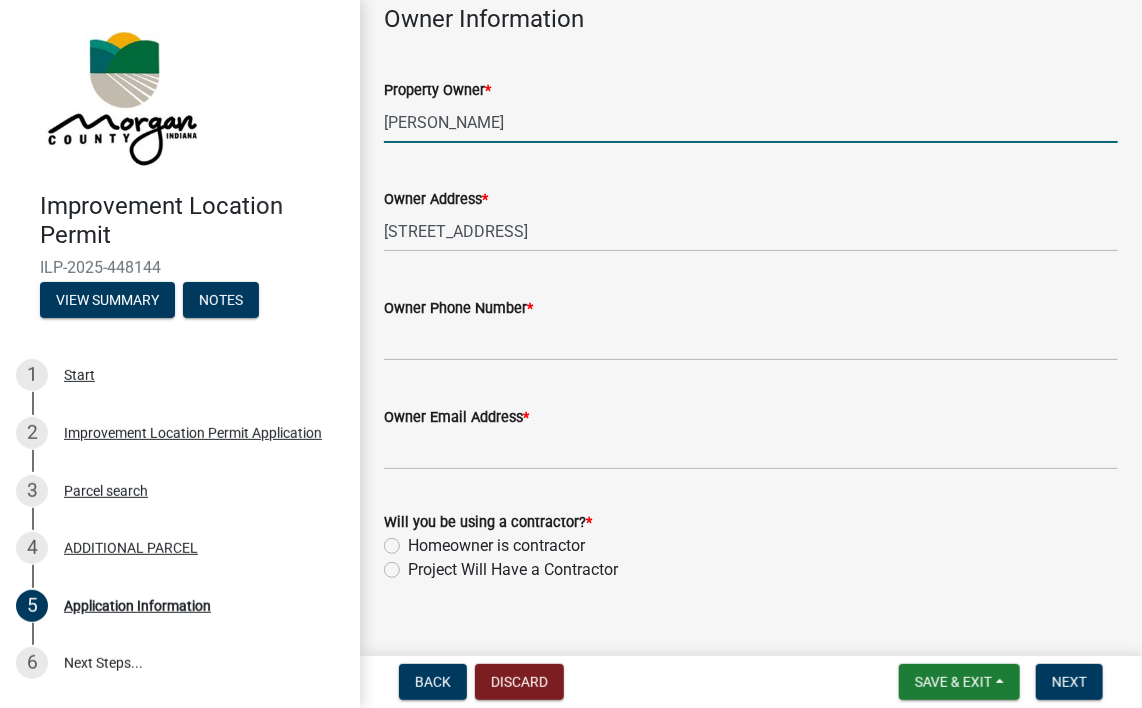 type on "[PERSON_NAME] Homes" 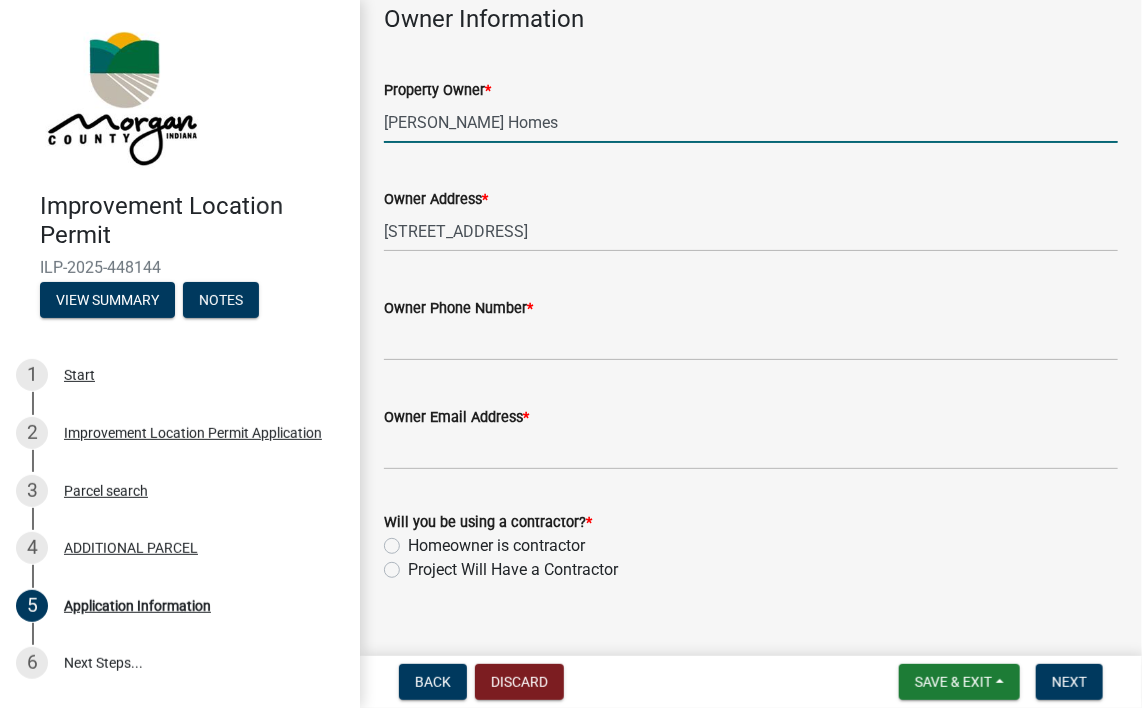 type on "Vacant" 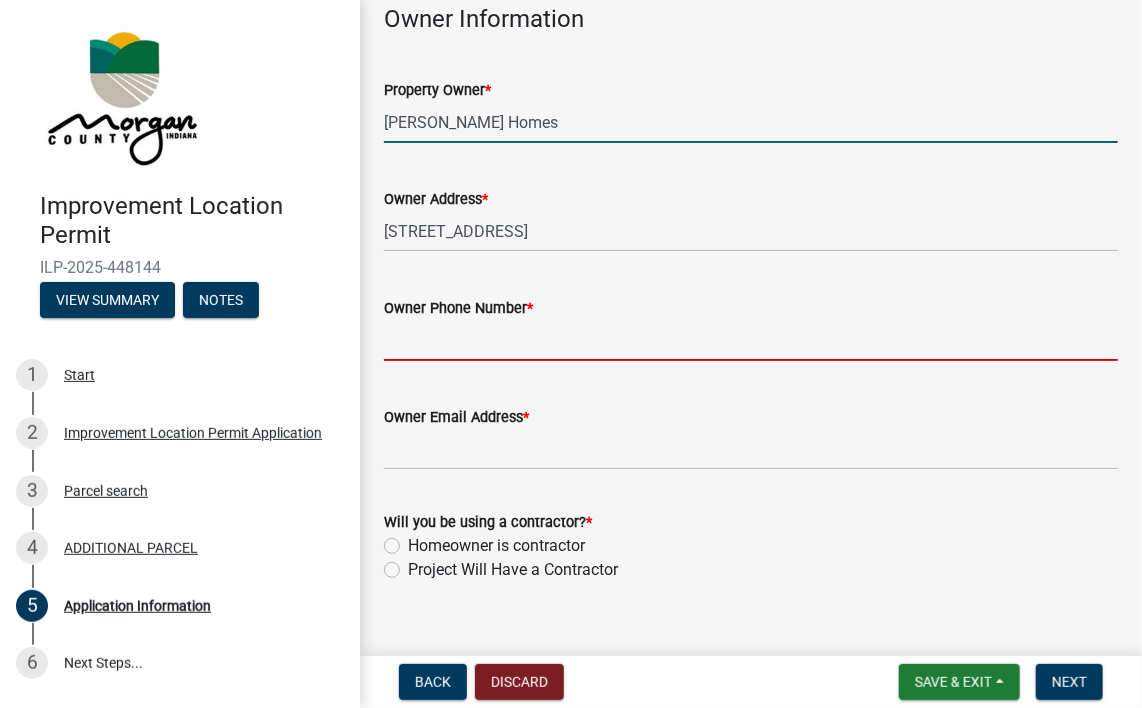 type on "3176779720" 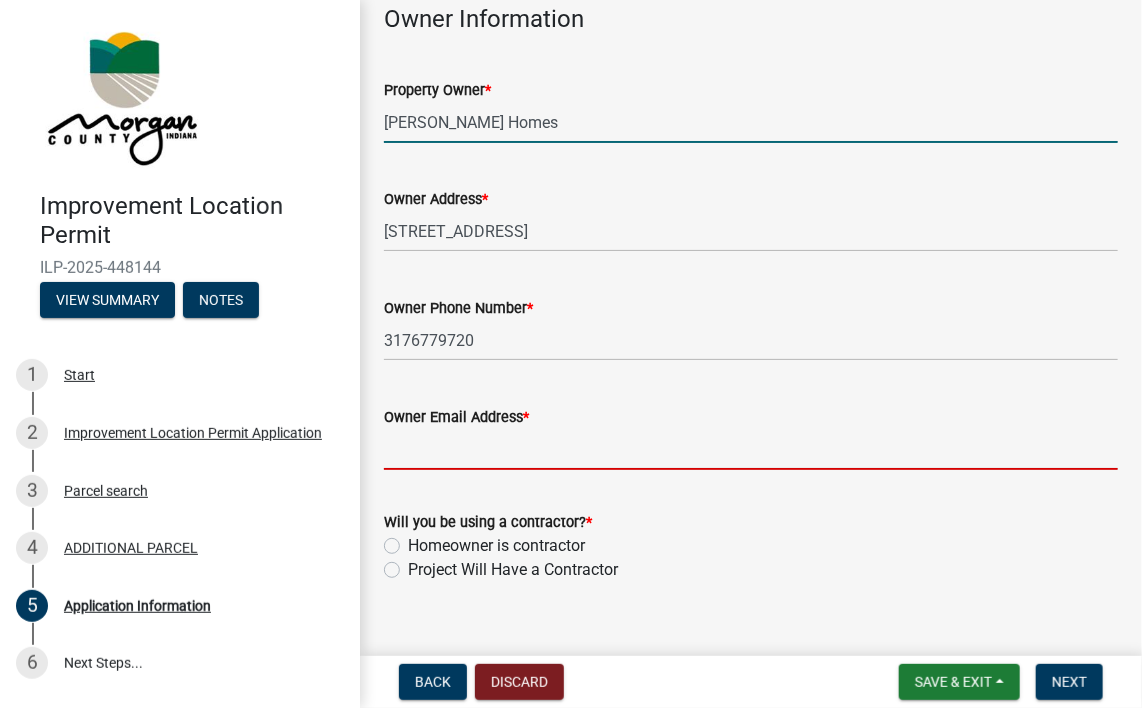 type on "[EMAIL_ADDRESS][DOMAIN_NAME]" 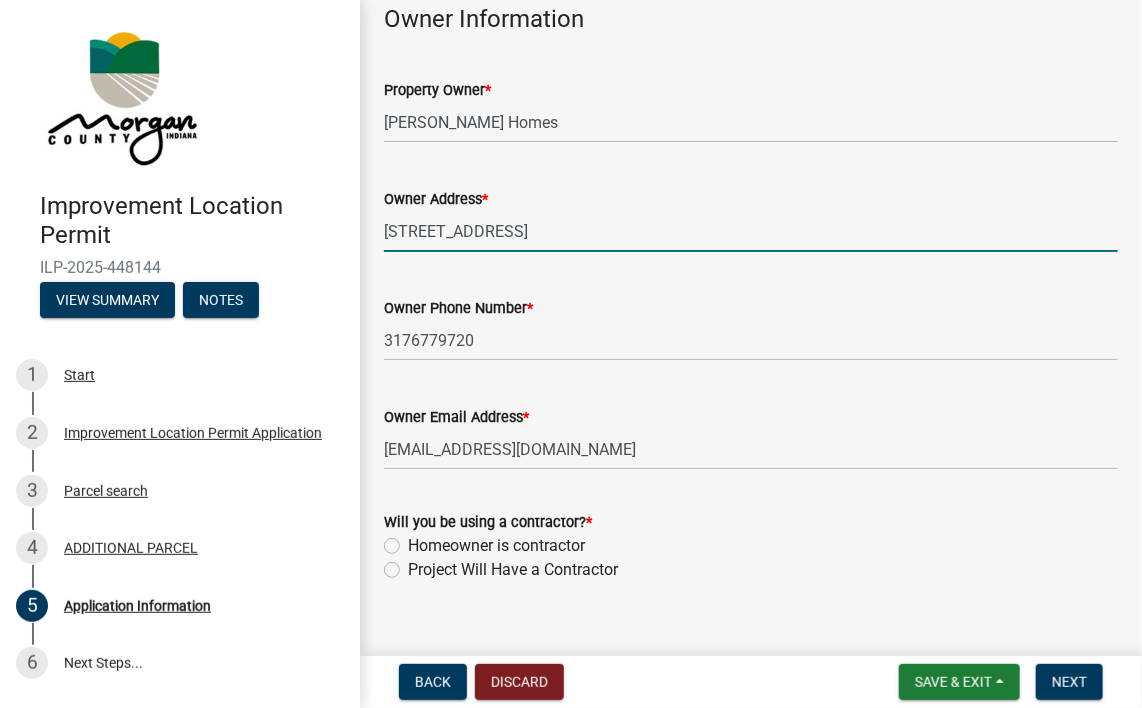 drag, startPoint x: 584, startPoint y: 232, endPoint x: 360, endPoint y: 229, distance: 224.0201 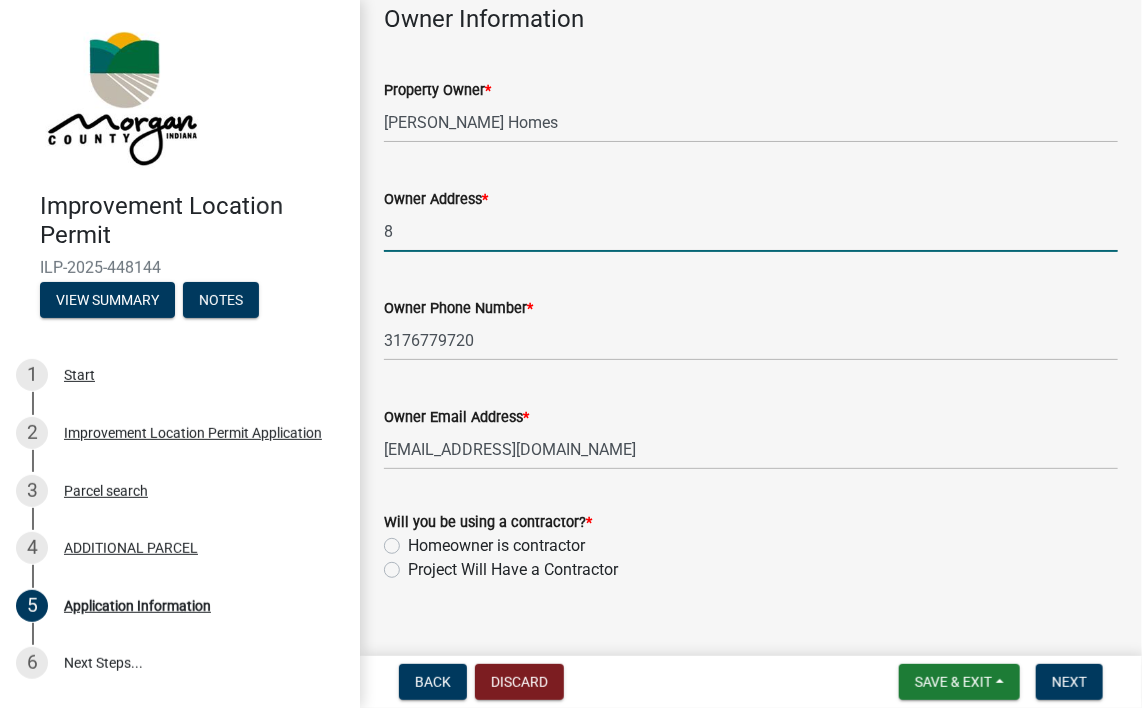 type on "[STREET_ADDRESS]" 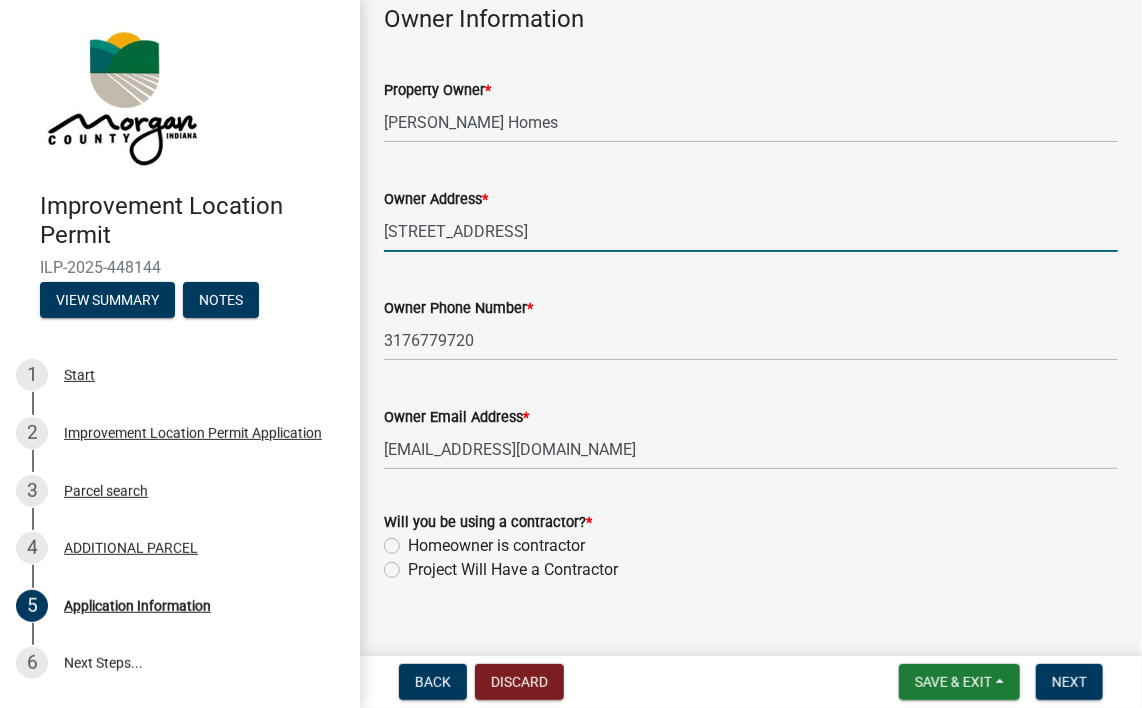 scroll, scrollTop: 1022, scrollLeft: 0, axis: vertical 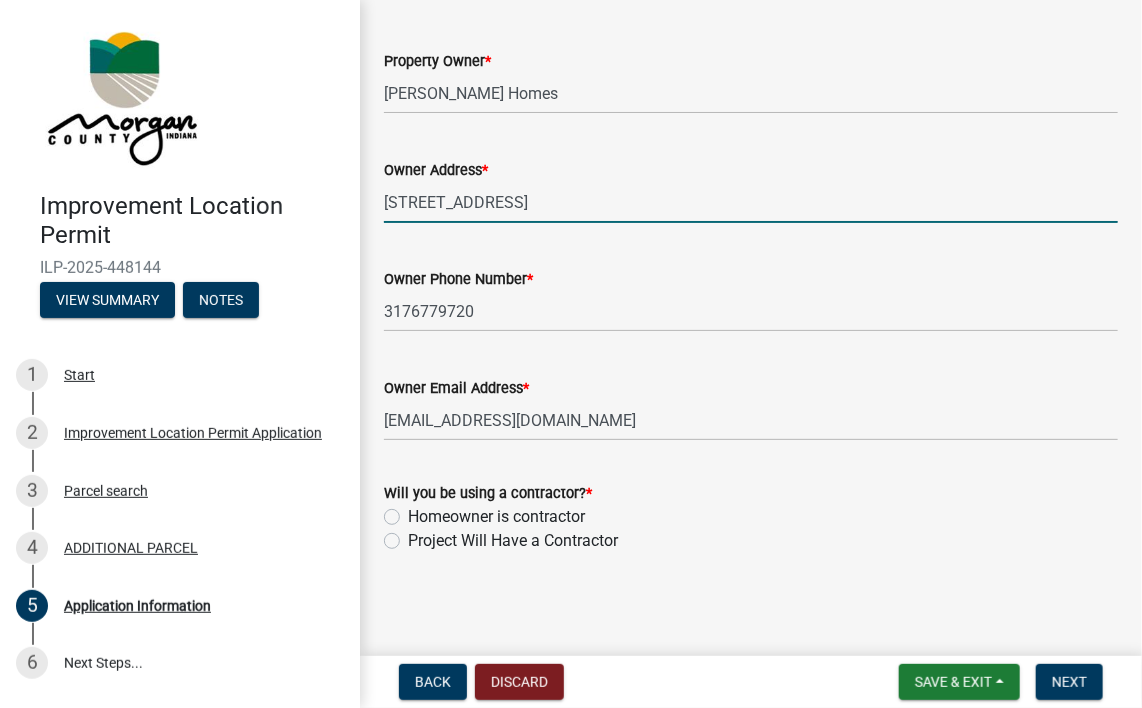 click on "Homeowner is contractor" 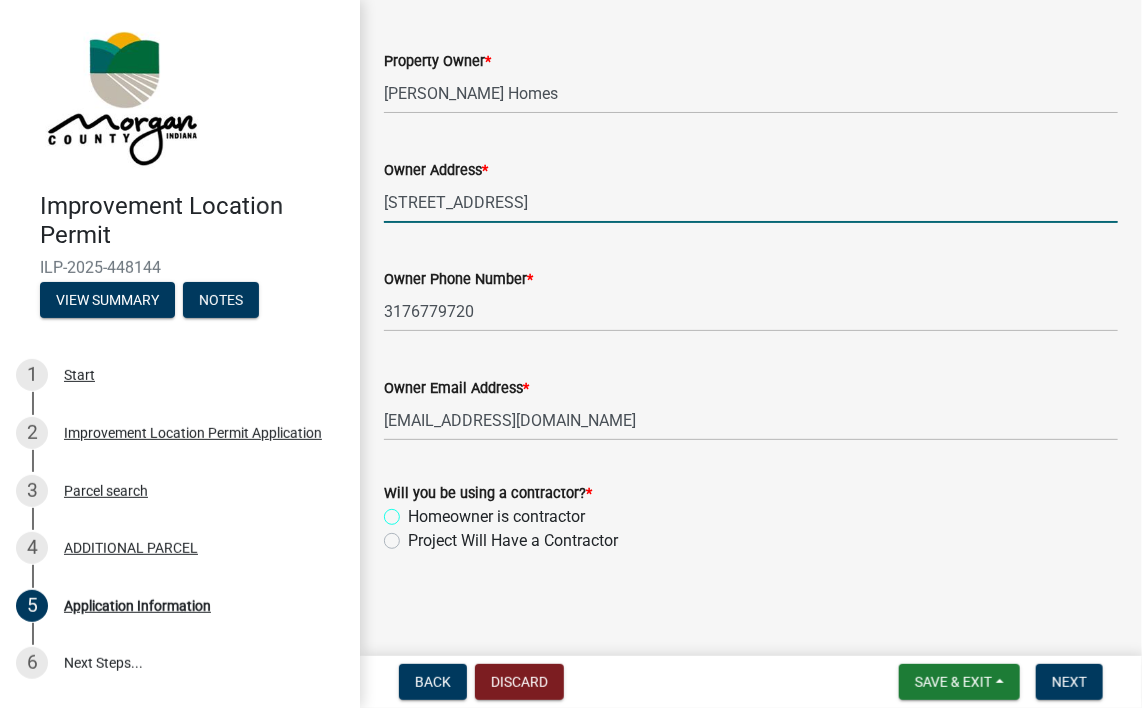 click on "Homeowner is contractor" at bounding box center (414, 511) 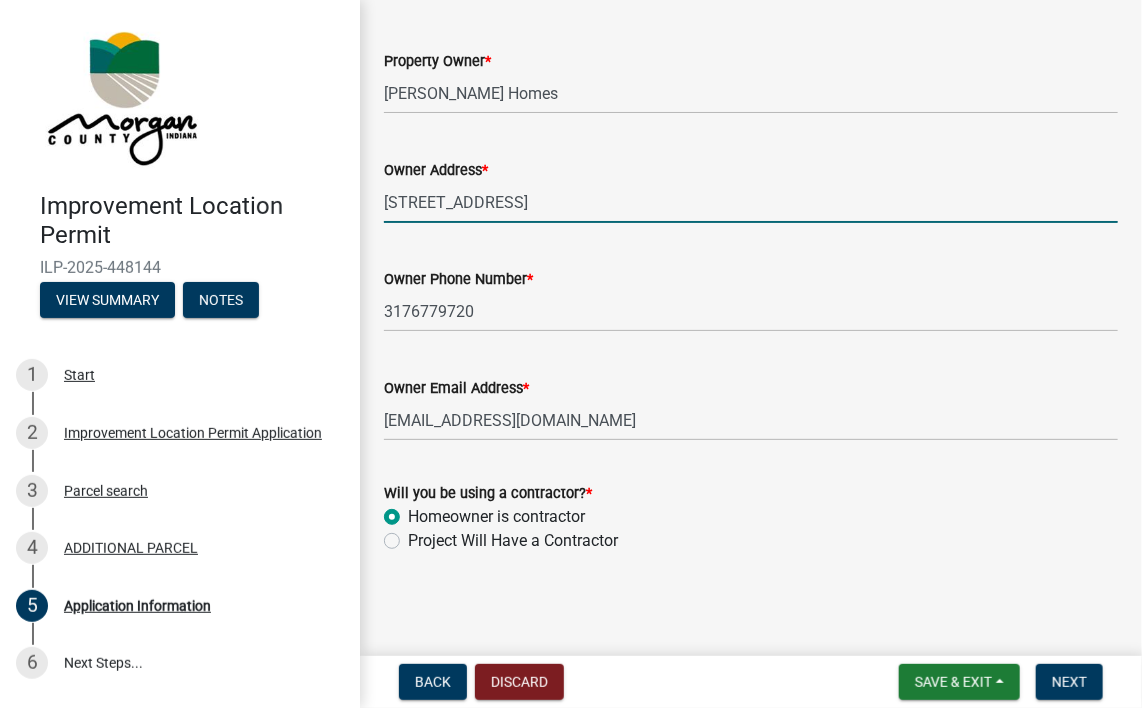 radio on "true" 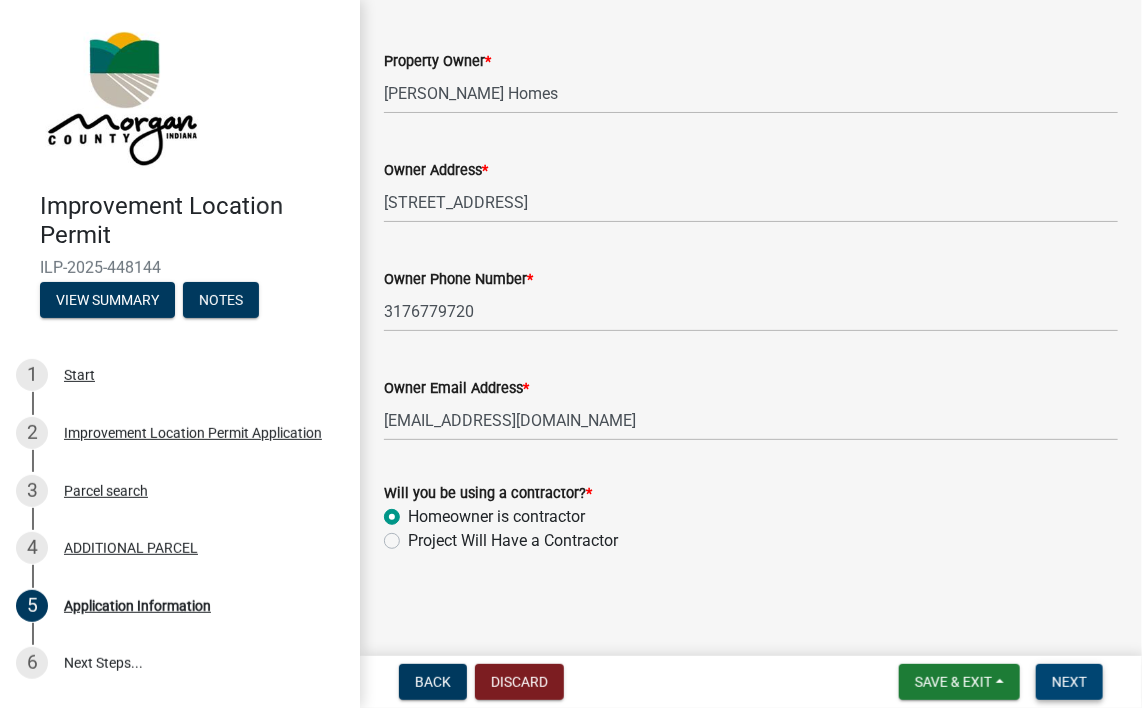 click on "Next" at bounding box center (1069, 682) 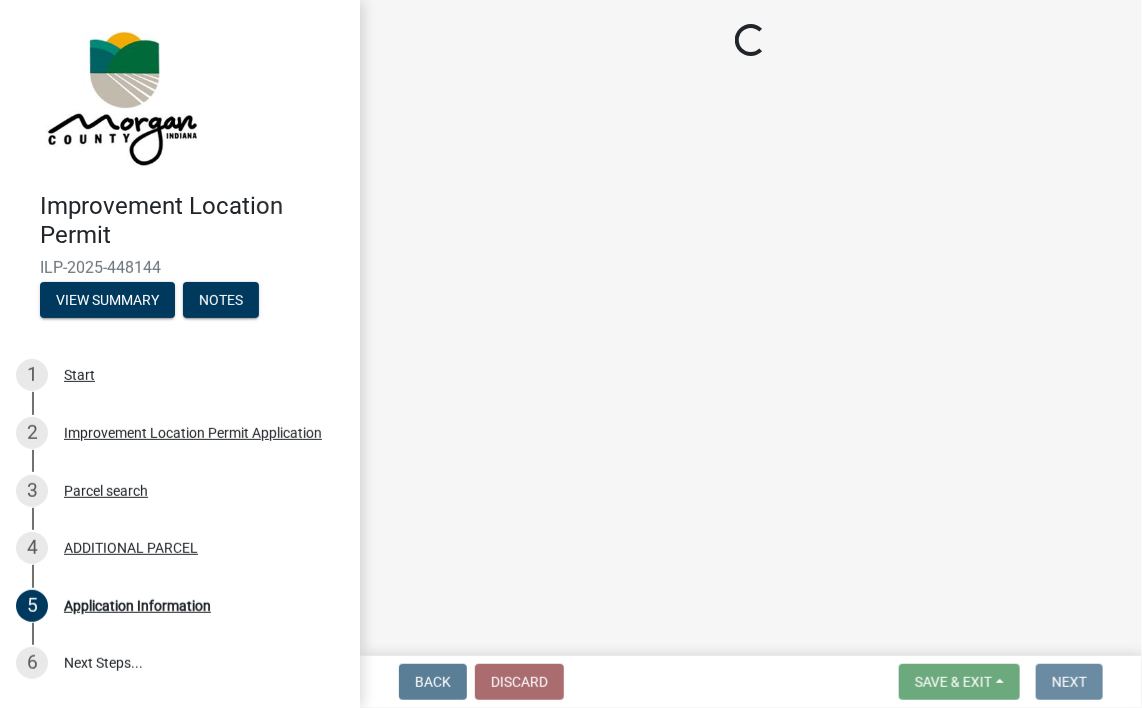 scroll, scrollTop: 0, scrollLeft: 0, axis: both 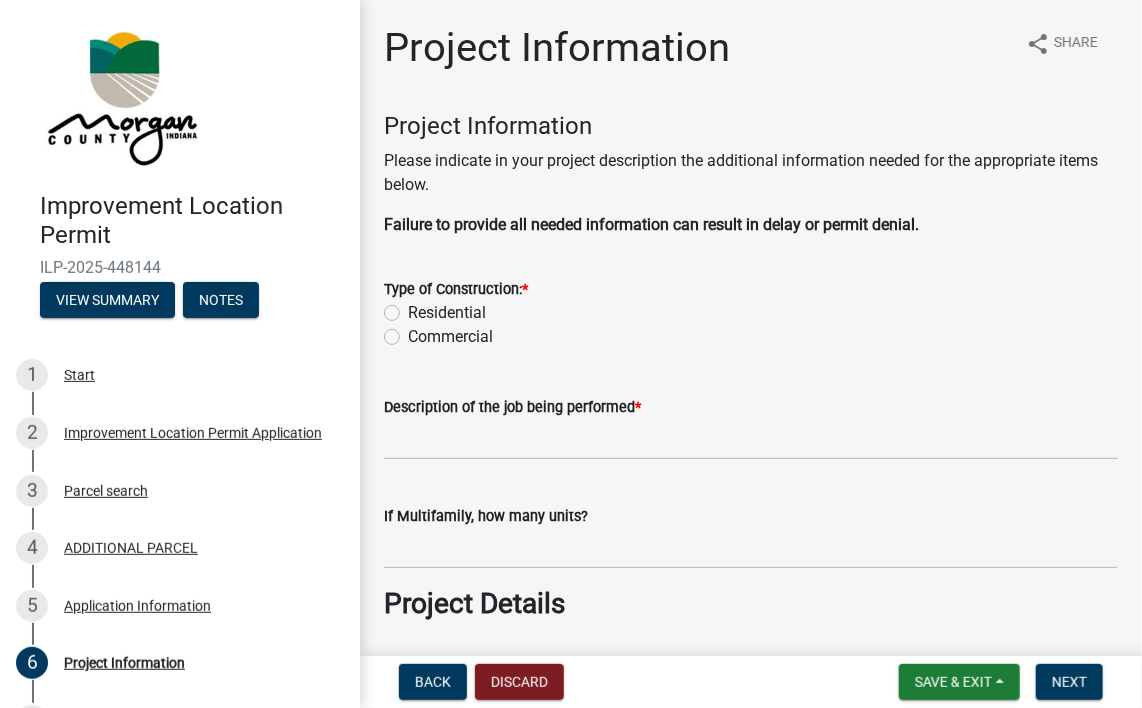 click on "Residential" 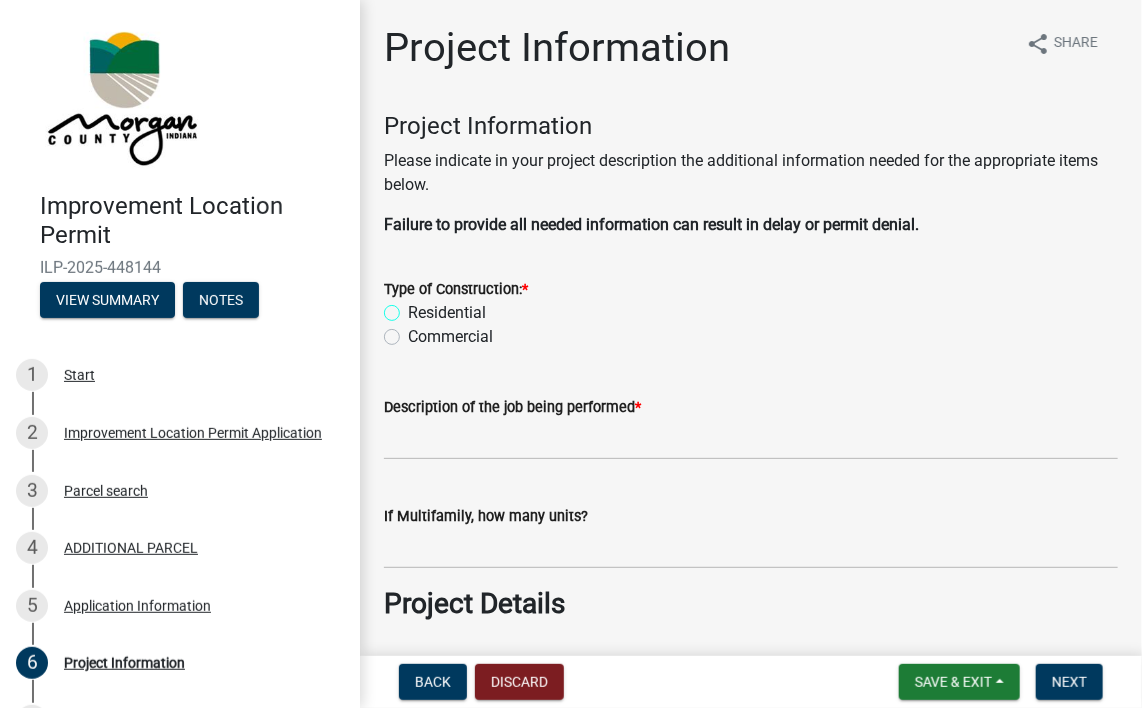 click on "Residential" at bounding box center (414, 307) 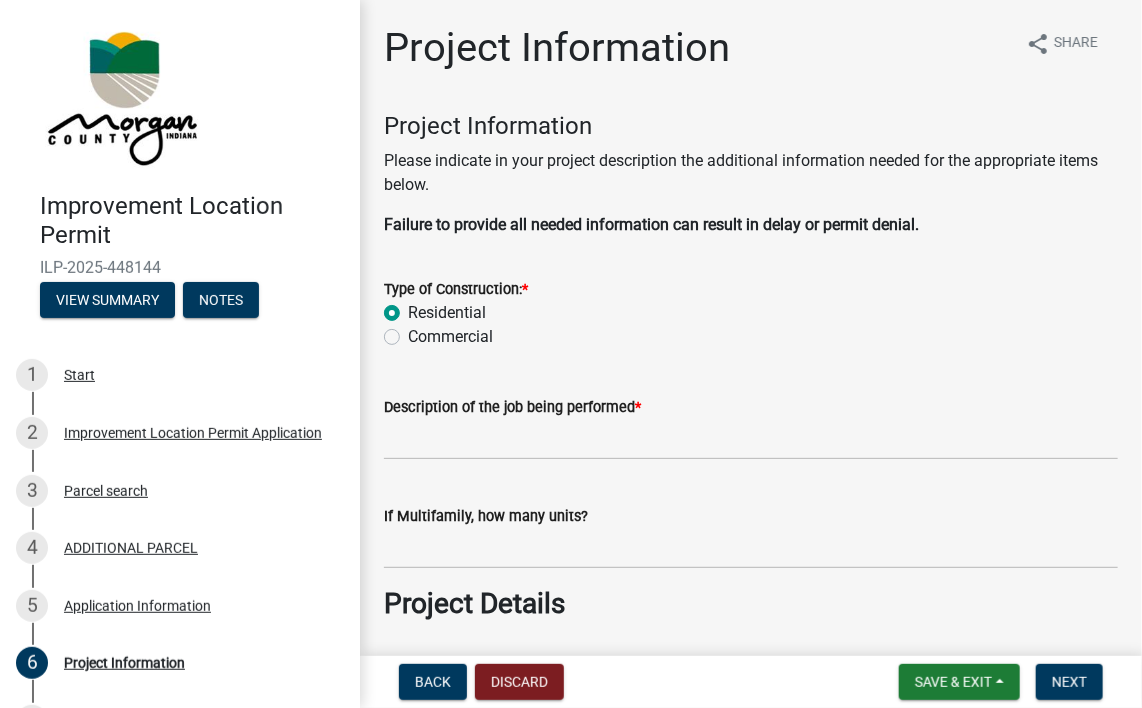 radio on "true" 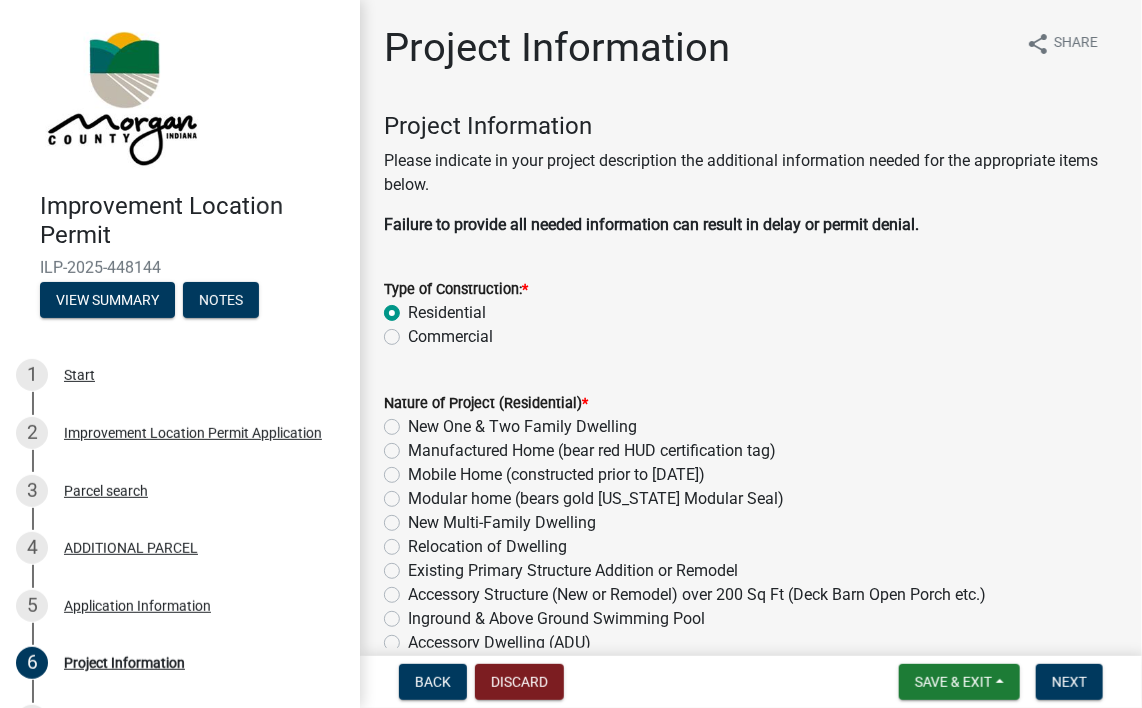 click on "New One & Two Family Dwelling" 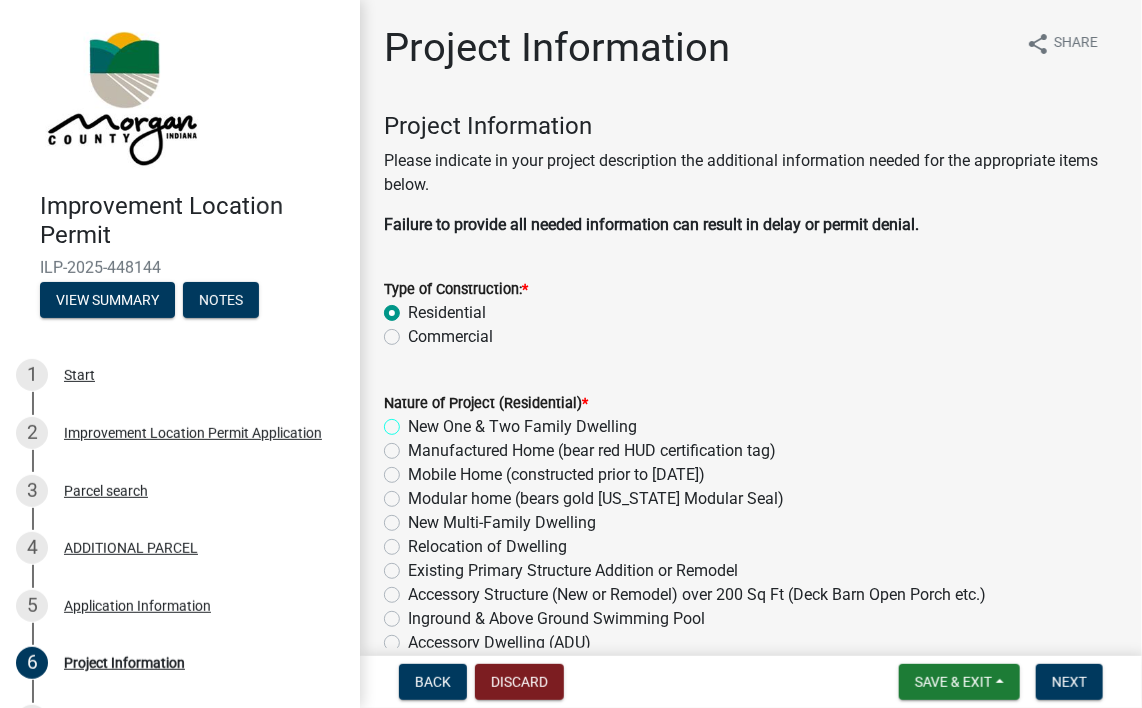 click on "New One & Two Family Dwelling" at bounding box center [414, 421] 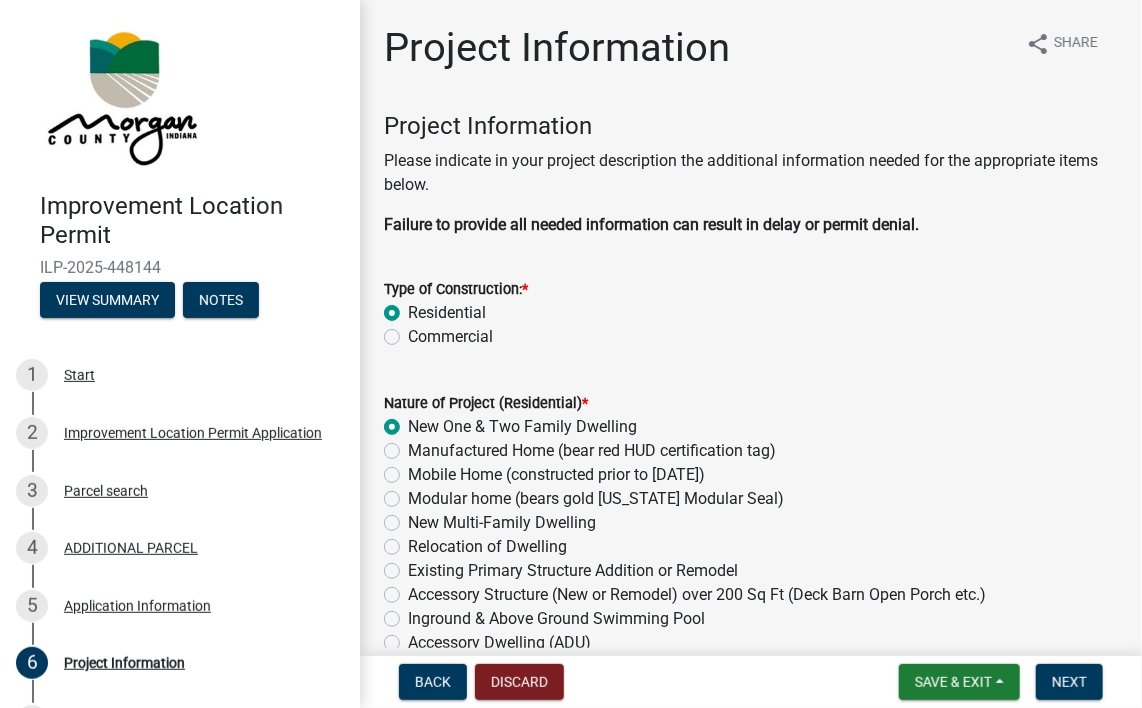 radio on "true" 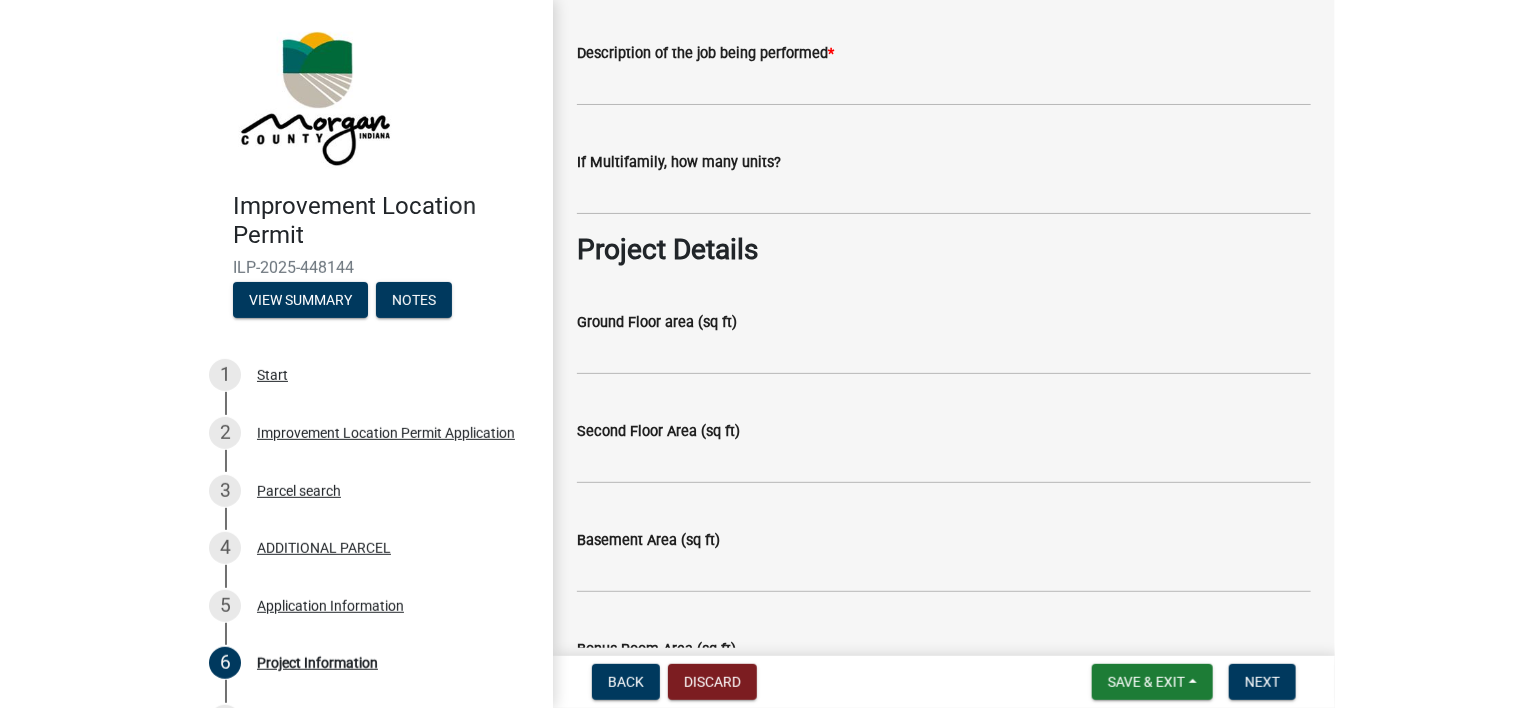 scroll, scrollTop: 685, scrollLeft: 0, axis: vertical 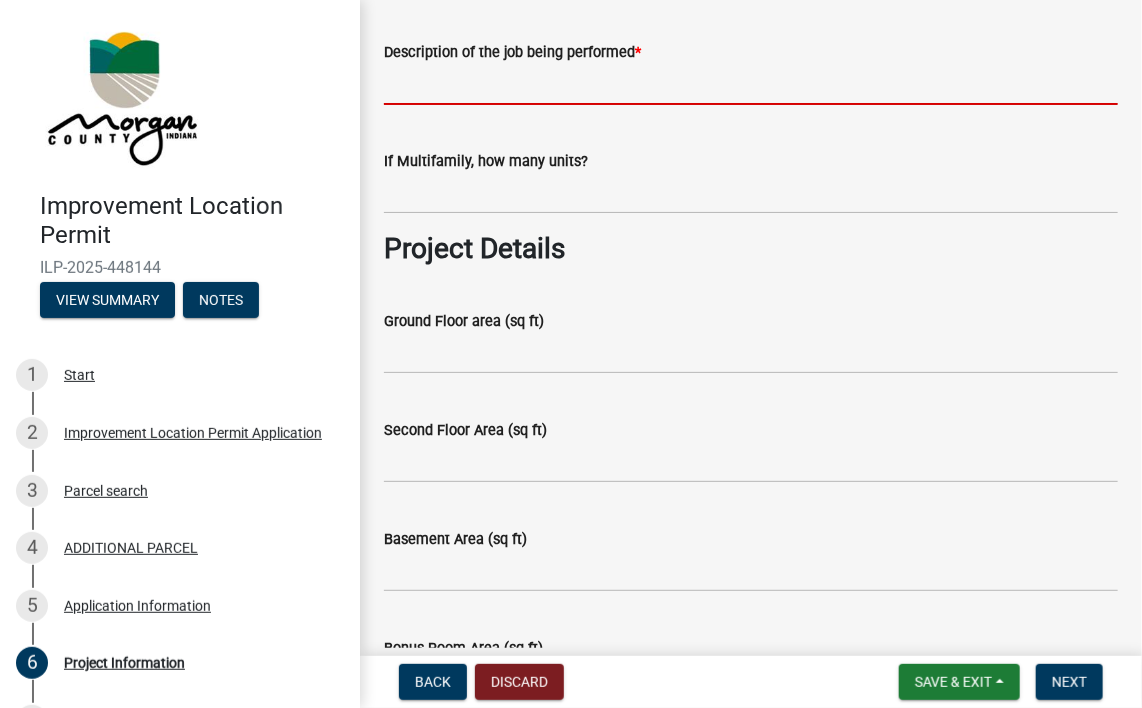 click on "Description of the job being performed  *" at bounding box center [751, 84] 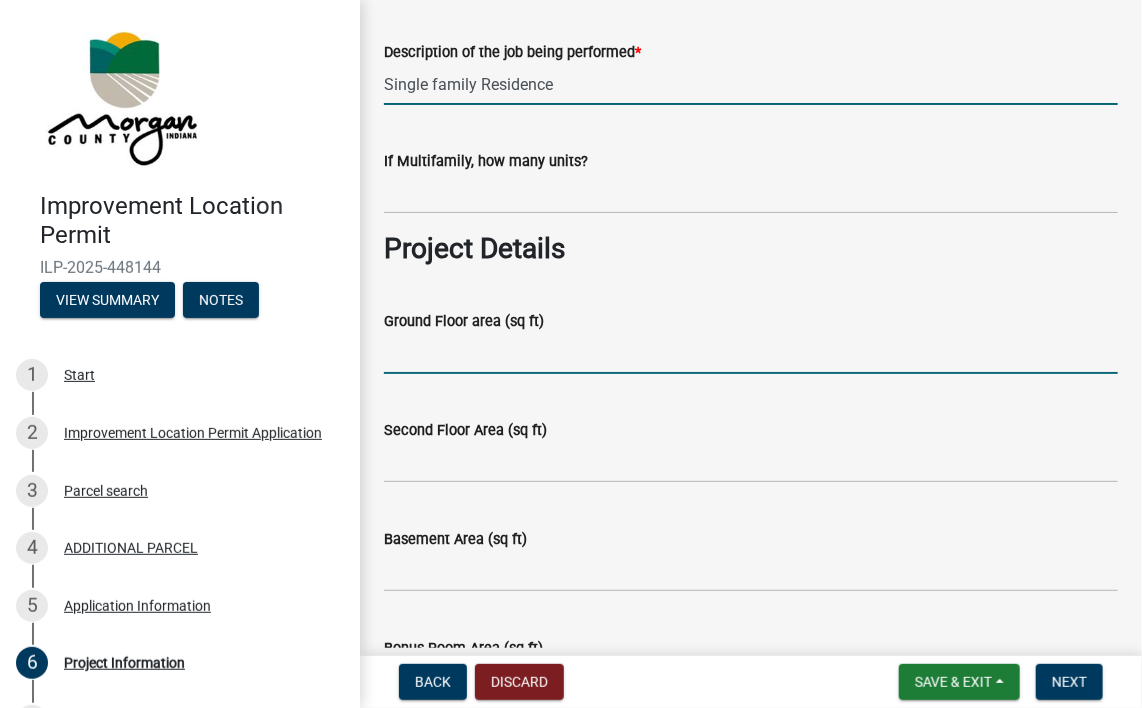 type on "1533" 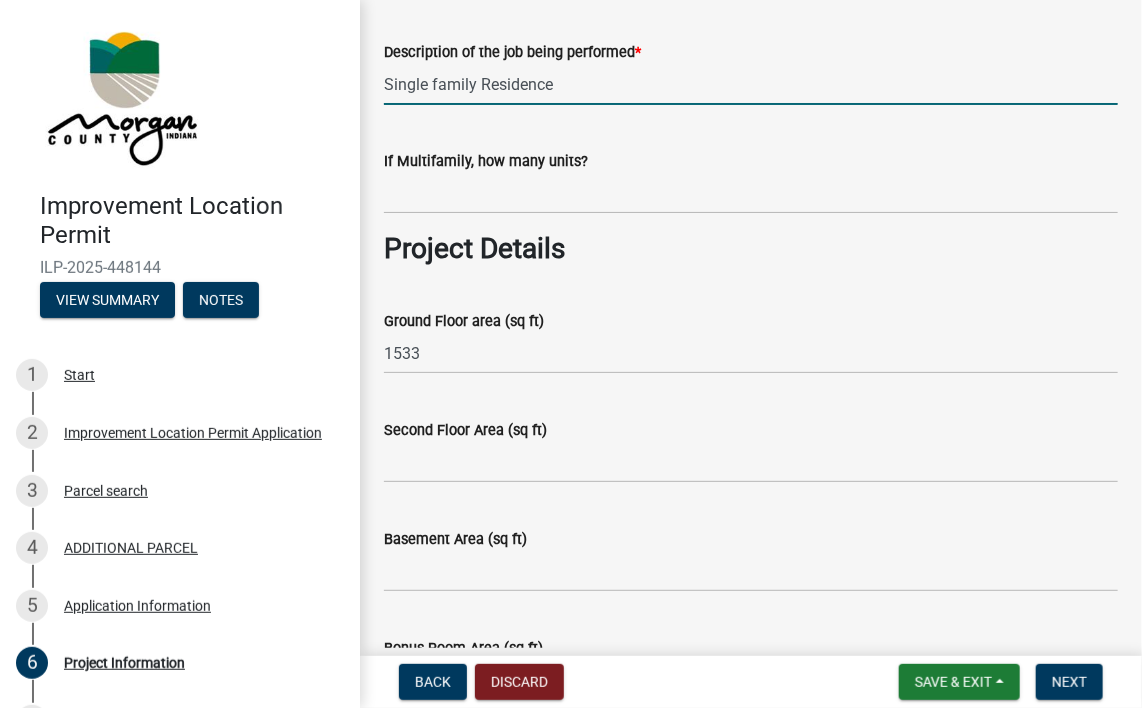 type on "443" 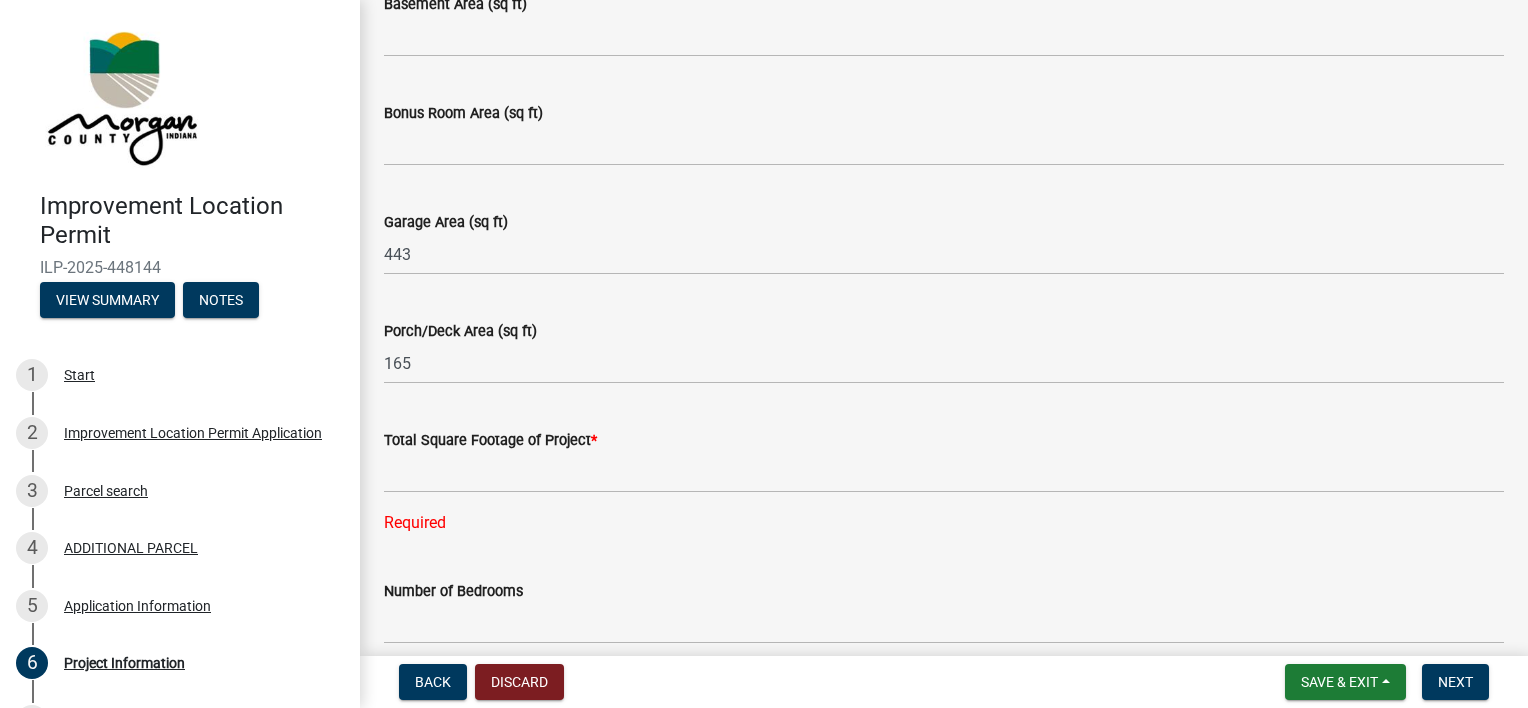 scroll, scrollTop: 1199, scrollLeft: 0, axis: vertical 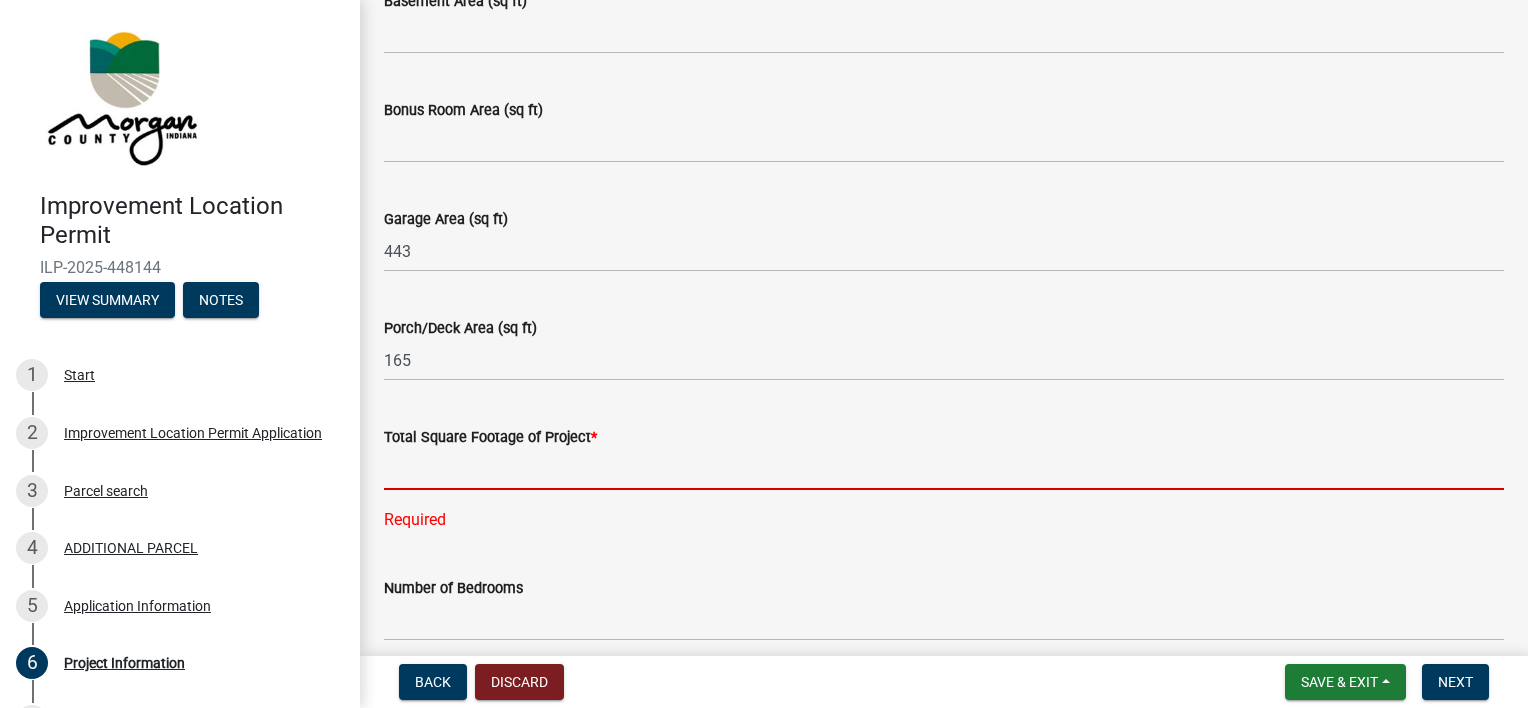 click 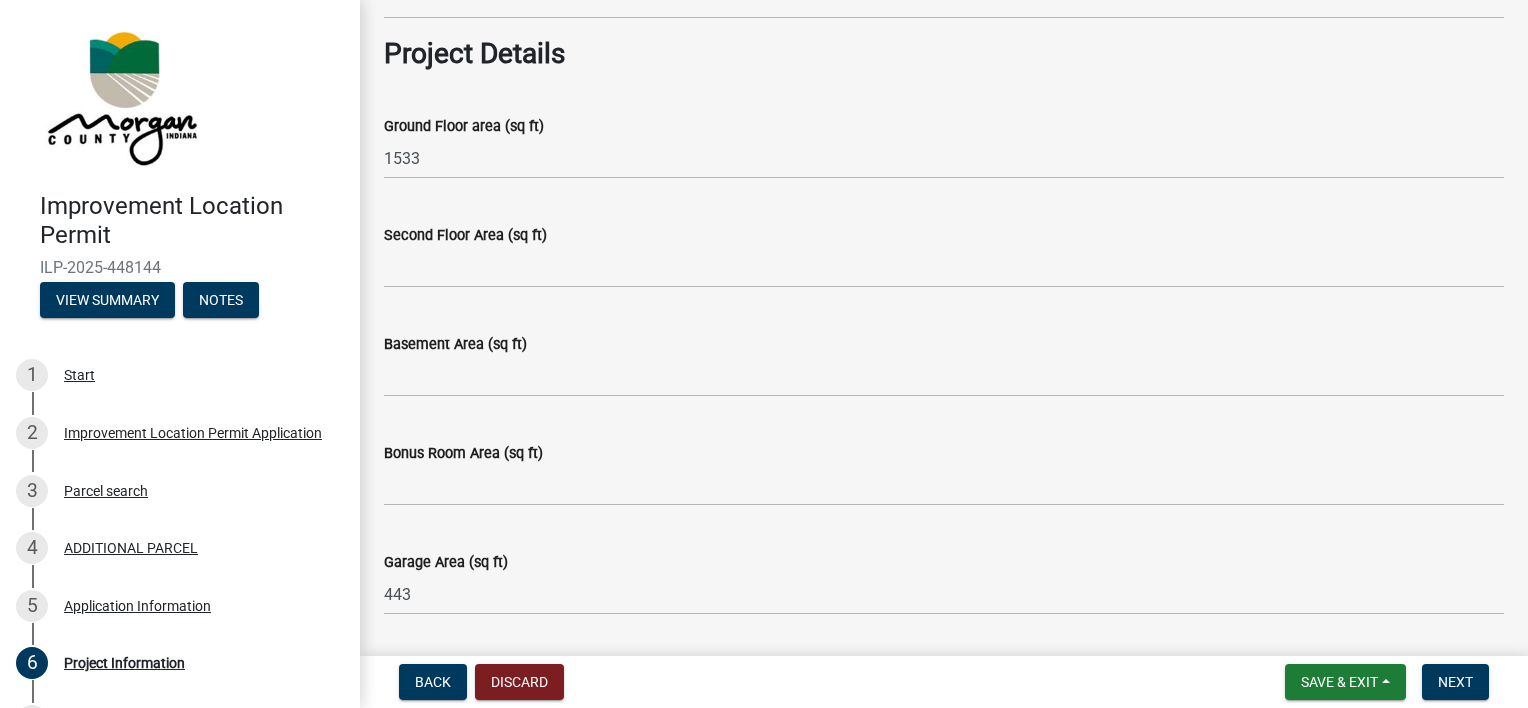 scroll, scrollTop: 822, scrollLeft: 0, axis: vertical 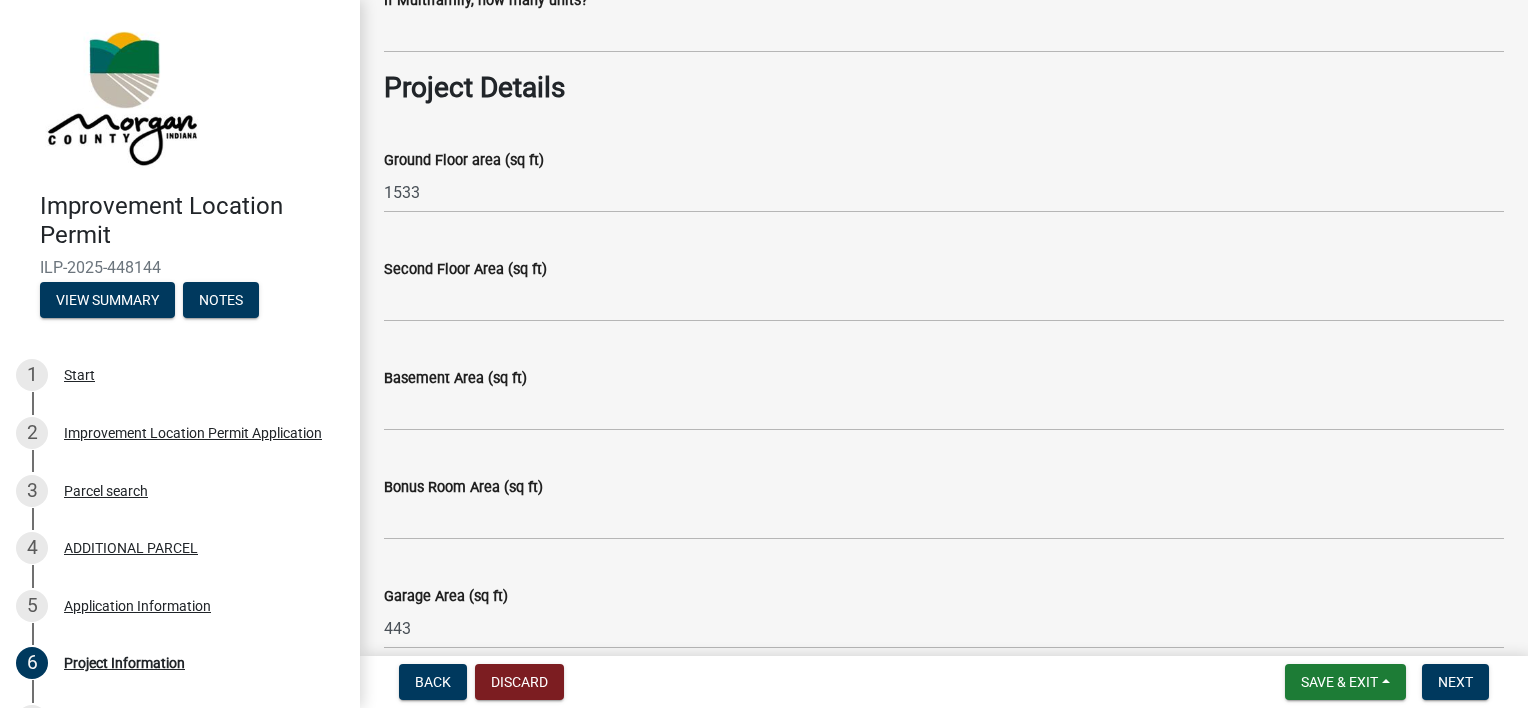 click on "Project Details" 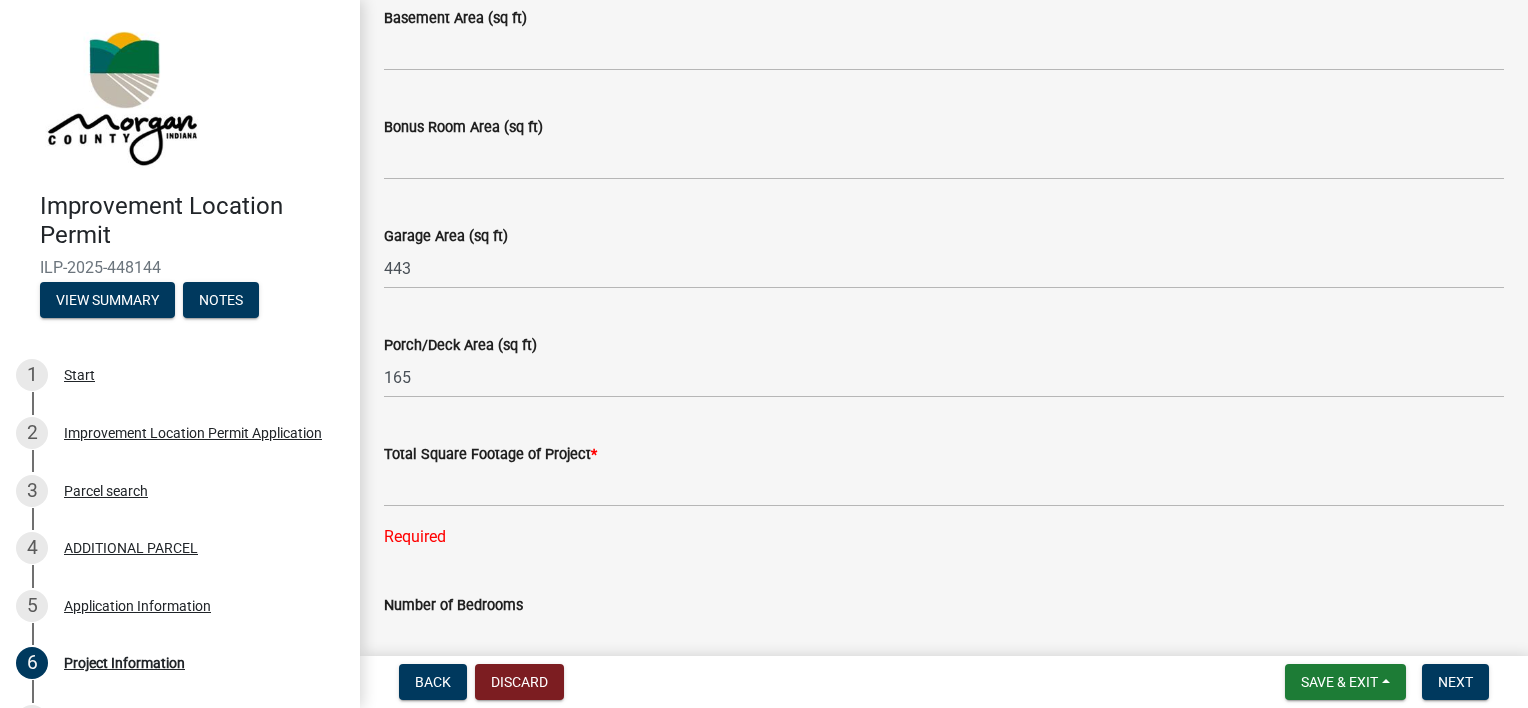 scroll, scrollTop: 1183, scrollLeft: 0, axis: vertical 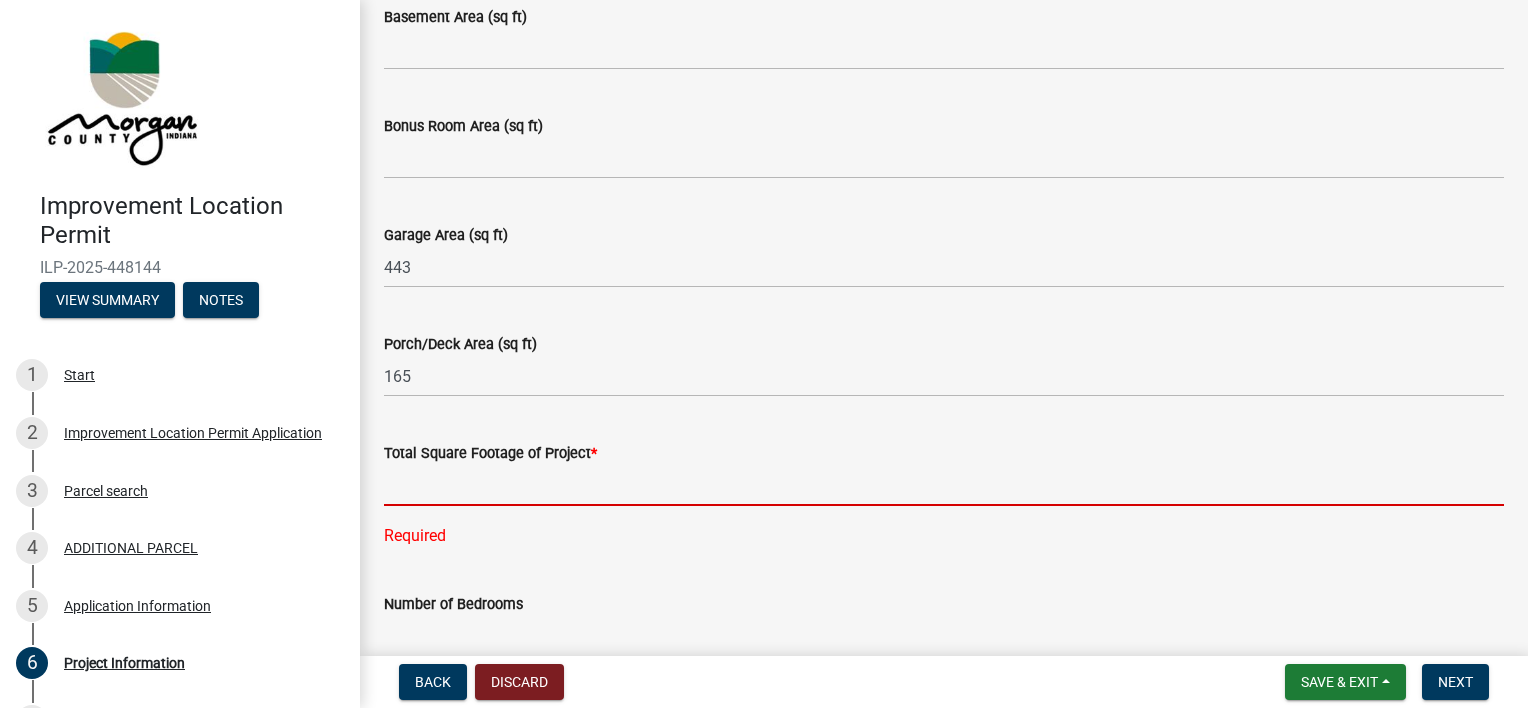 click 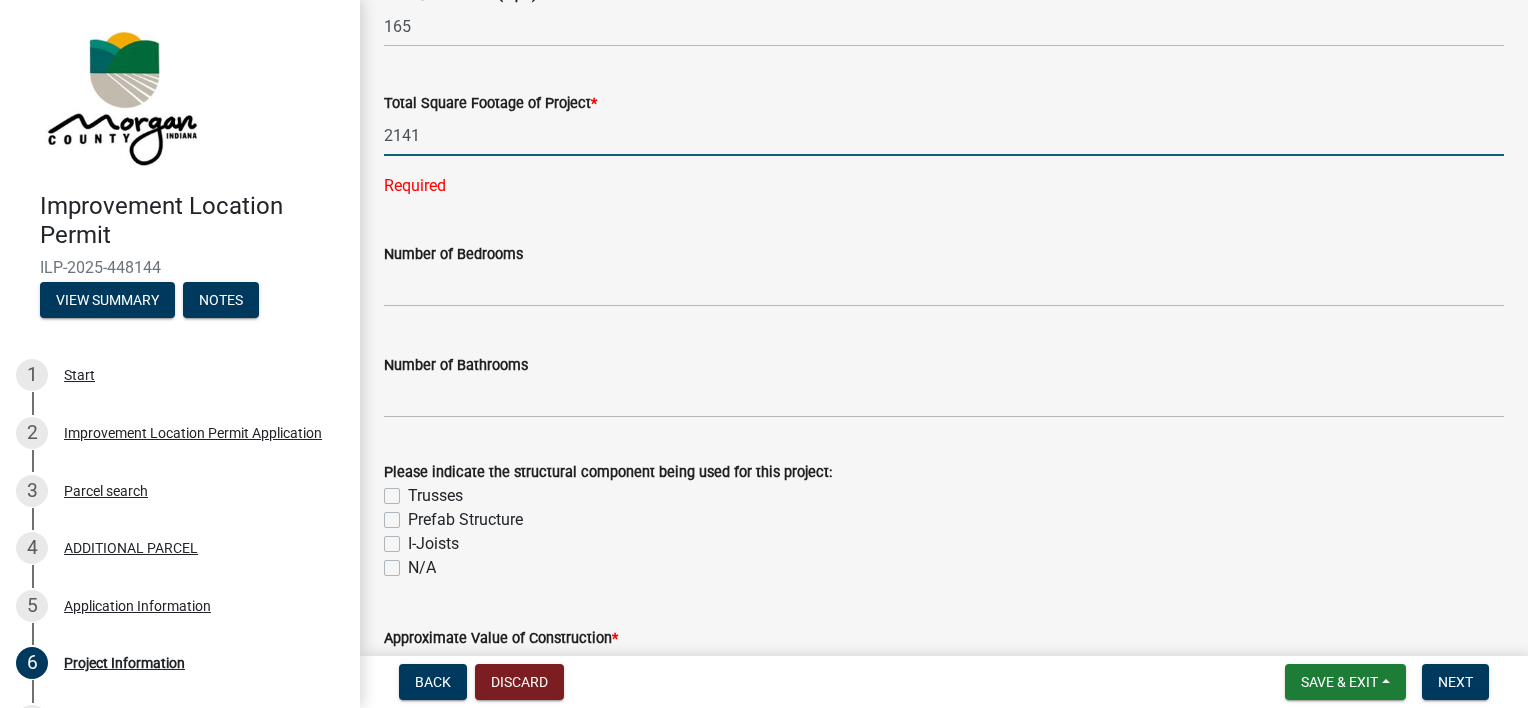scroll, scrollTop: 1535, scrollLeft: 0, axis: vertical 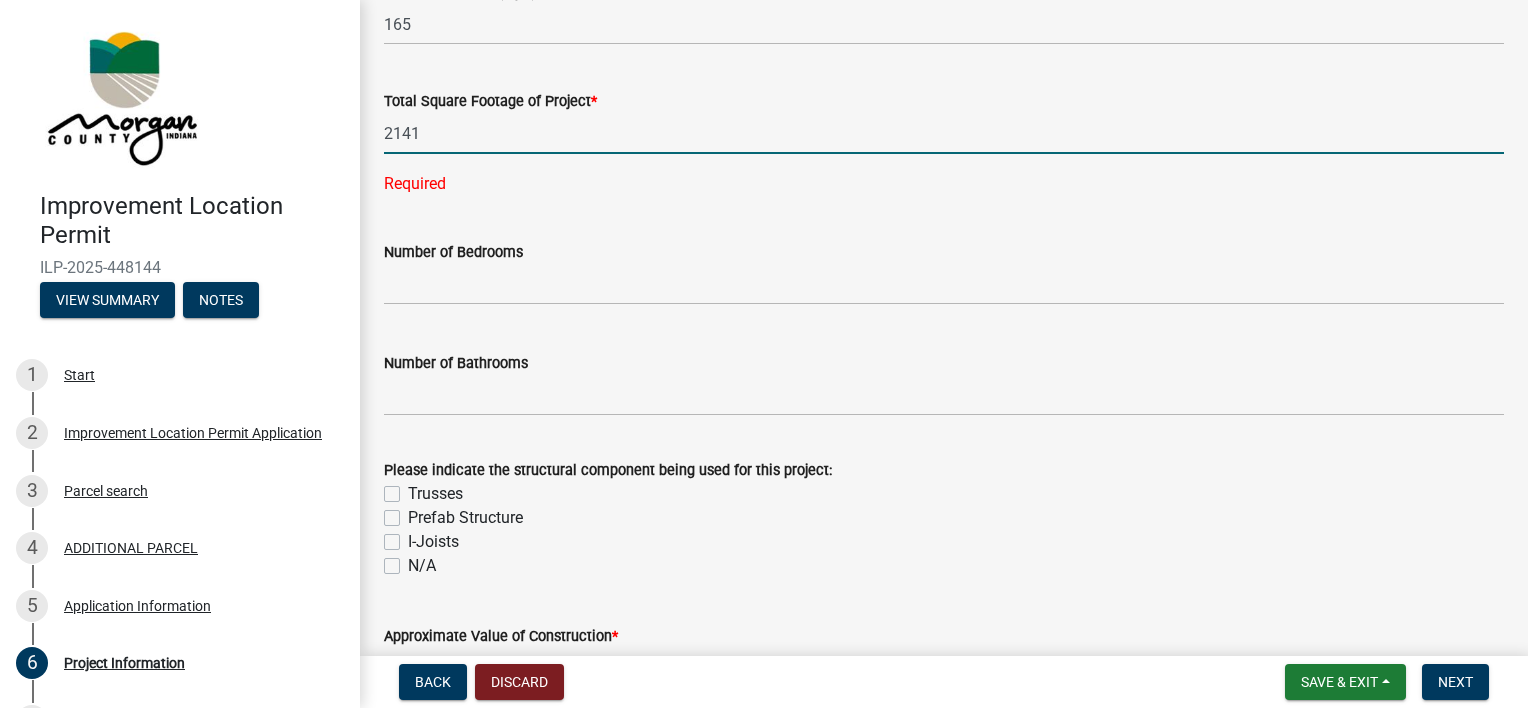 type on "2141" 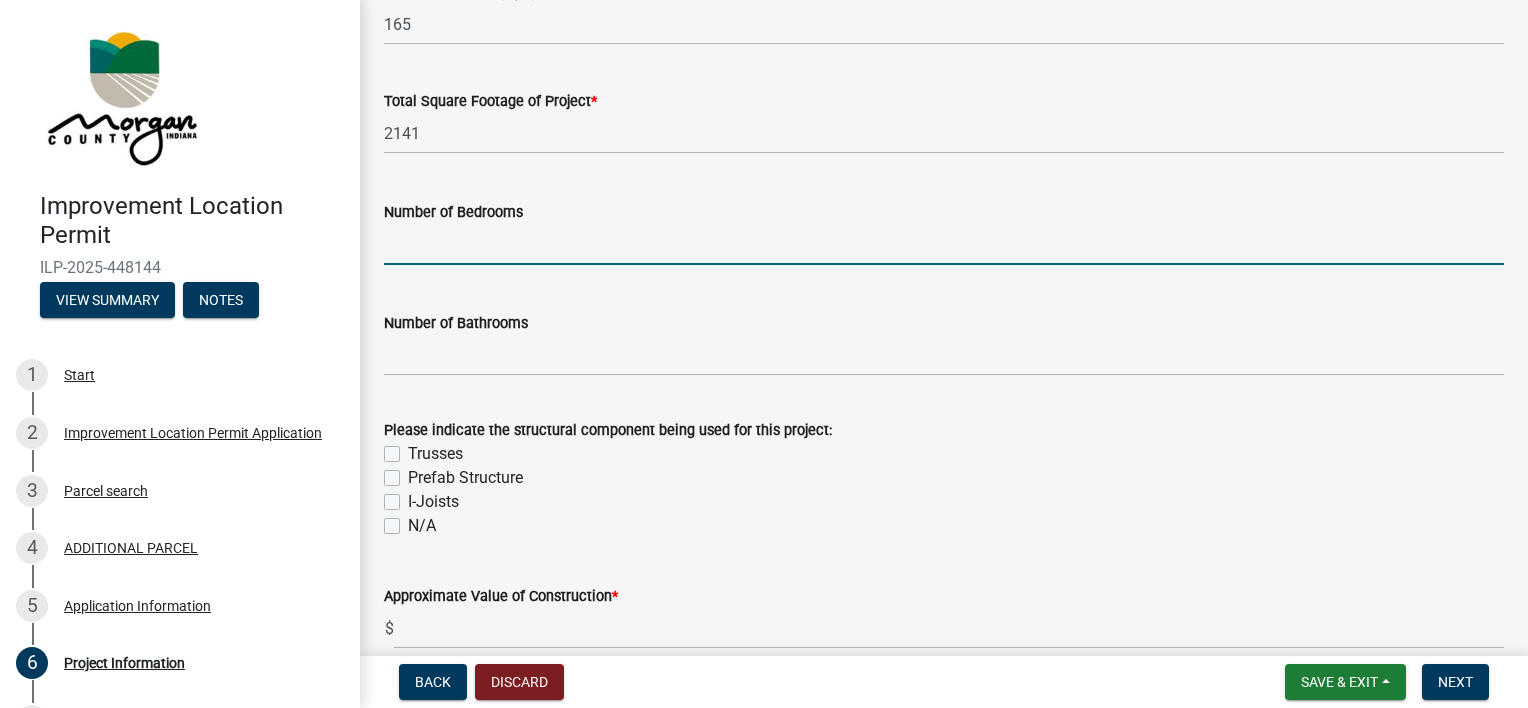click on "Number of Bedrooms" 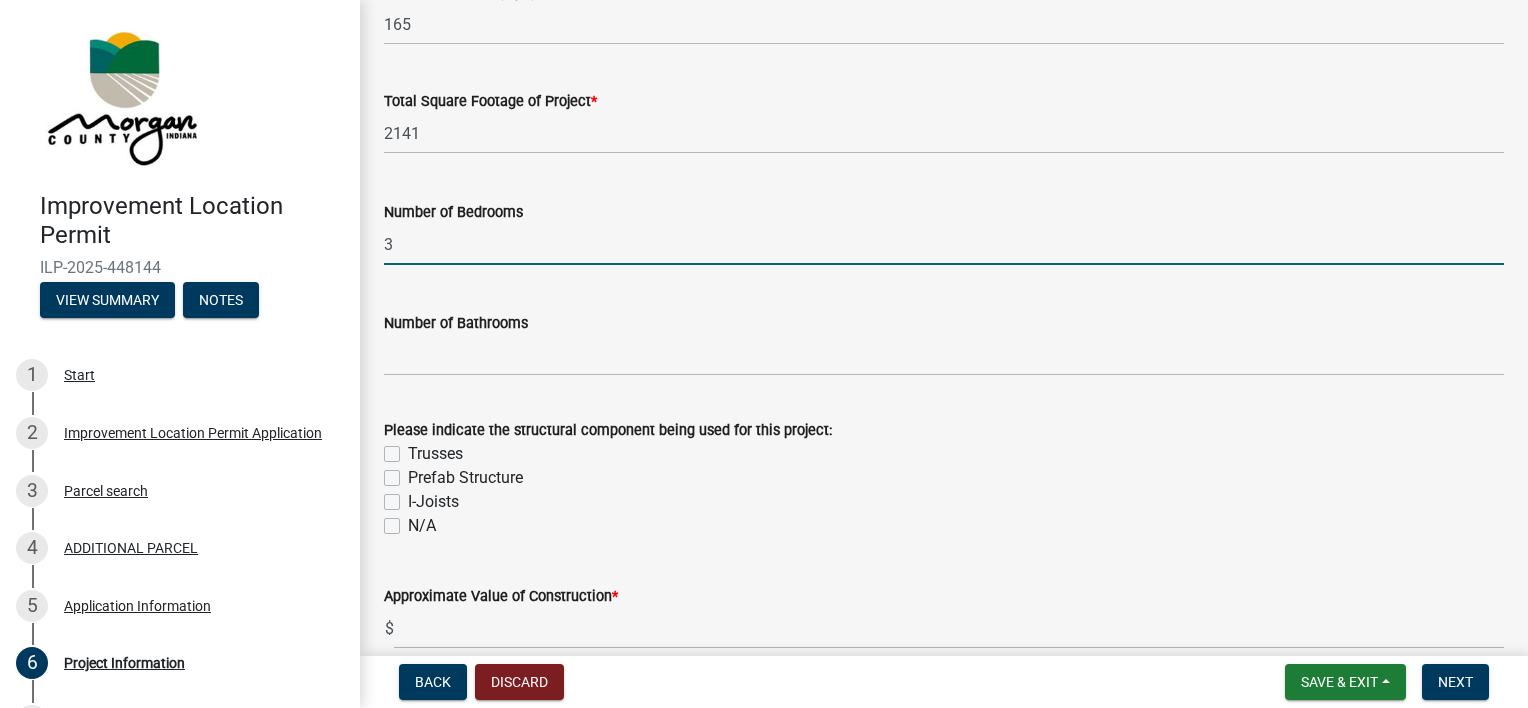 type on "3" 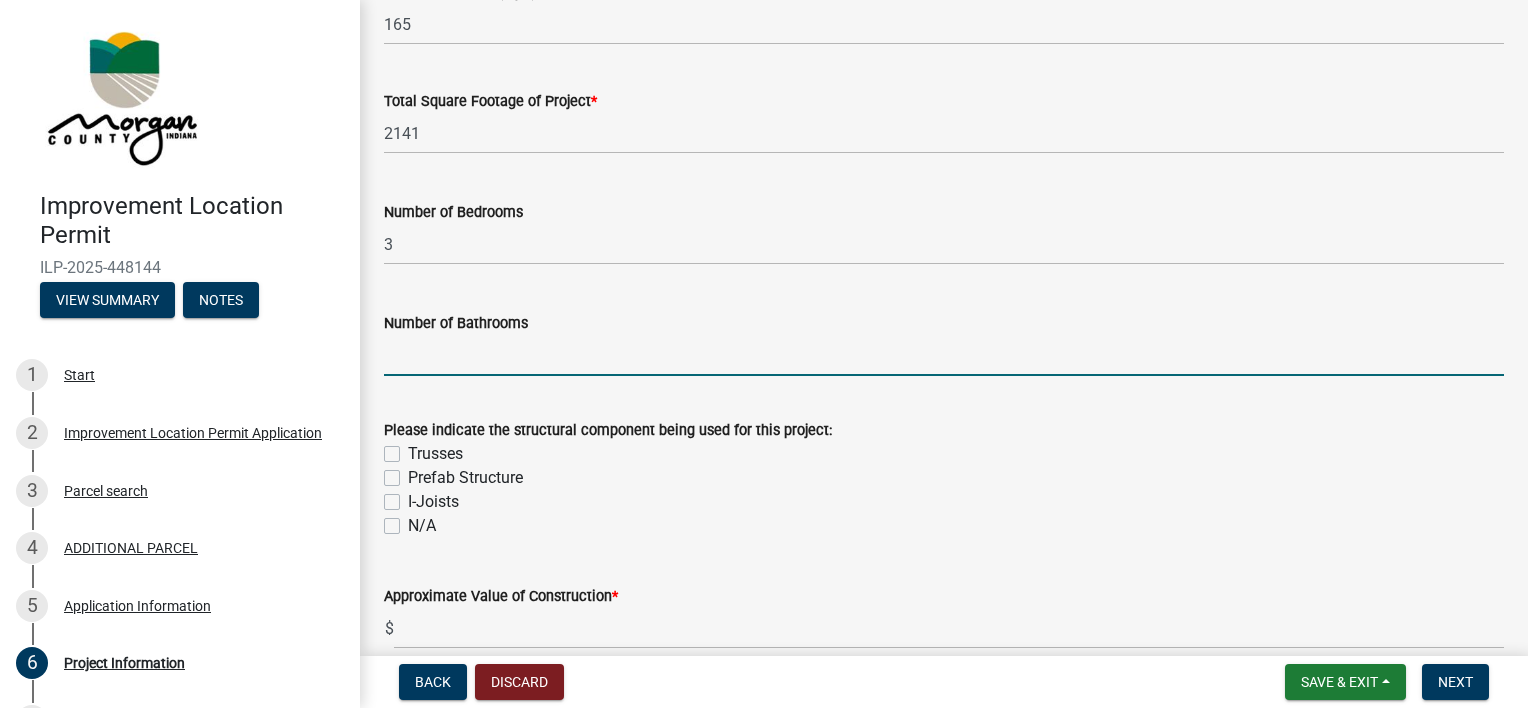 click 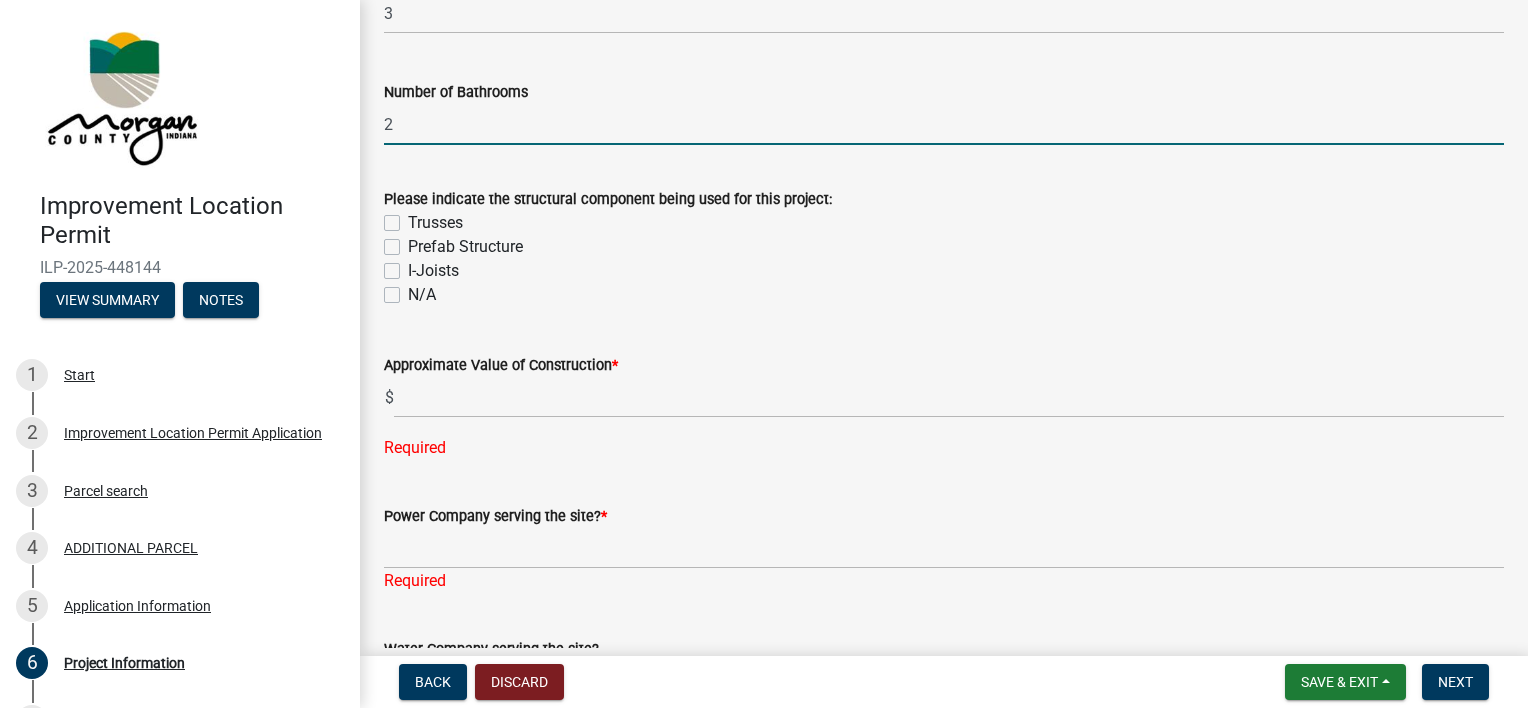 scroll, scrollTop: 1767, scrollLeft: 0, axis: vertical 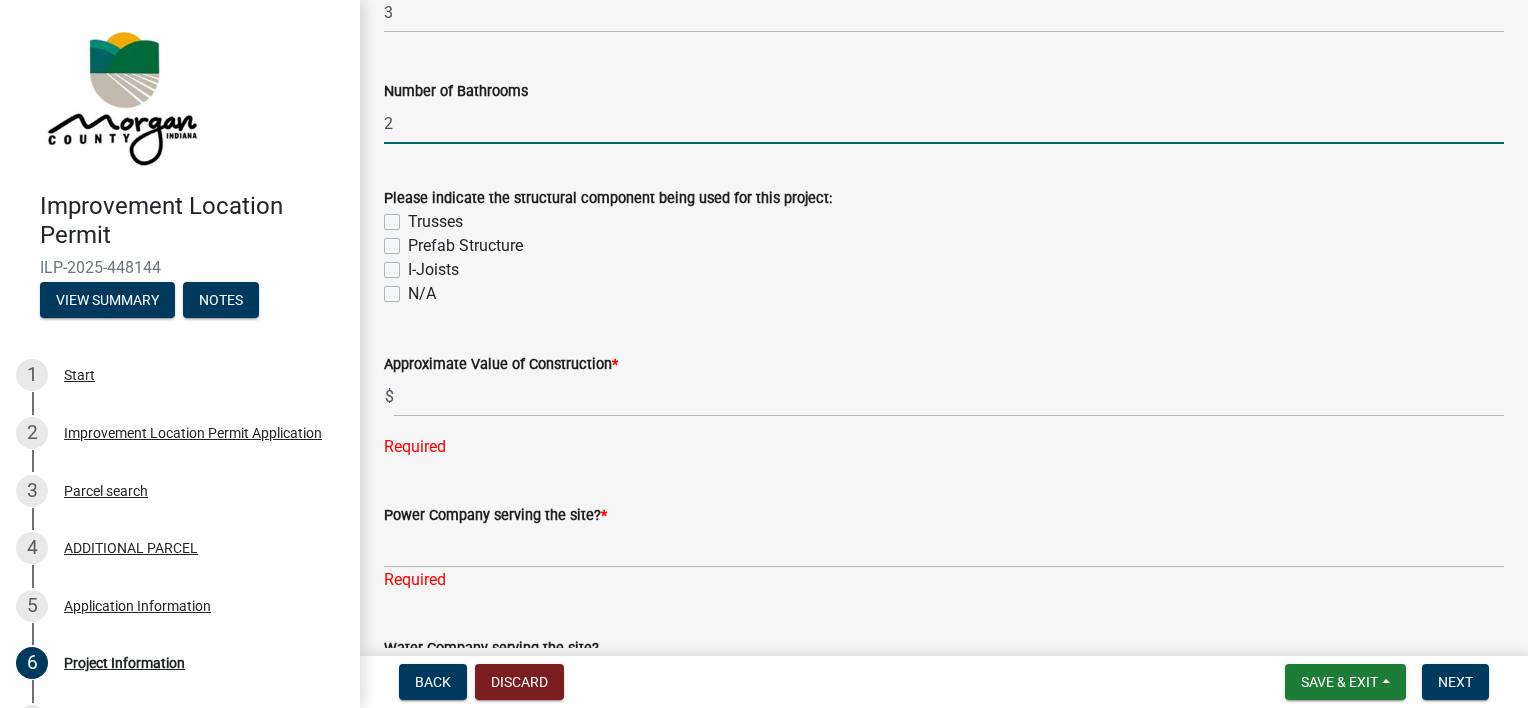 type on "2" 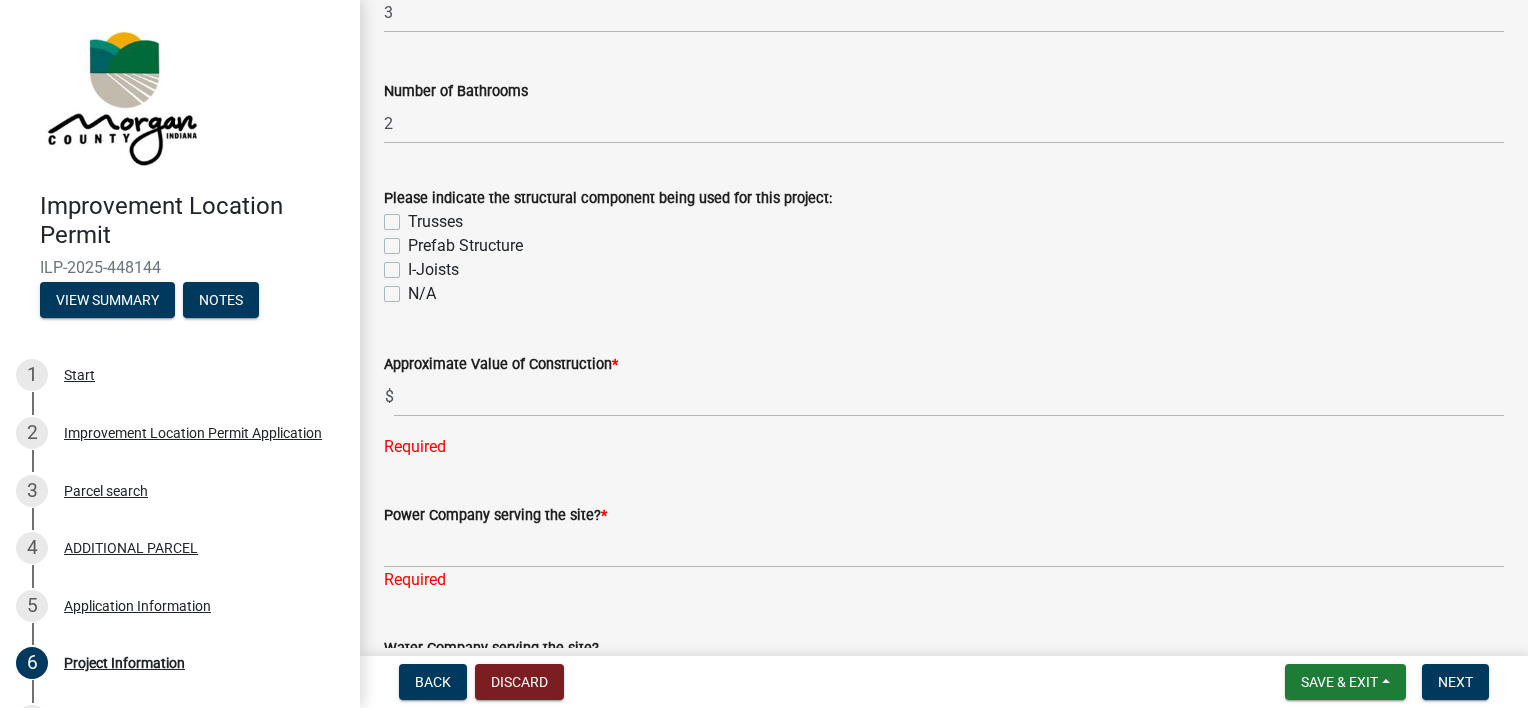 click on "Trusses" 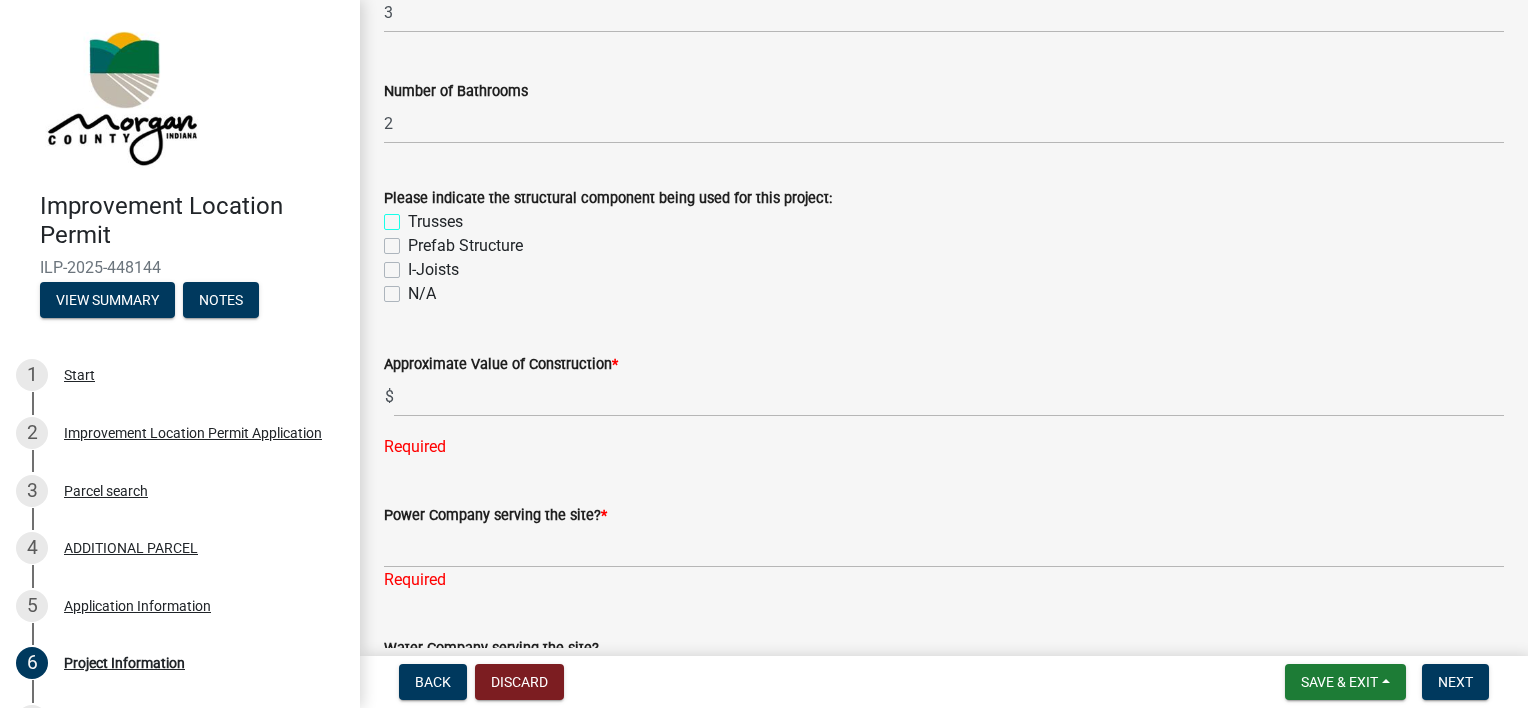 click on "Trusses" at bounding box center [414, 216] 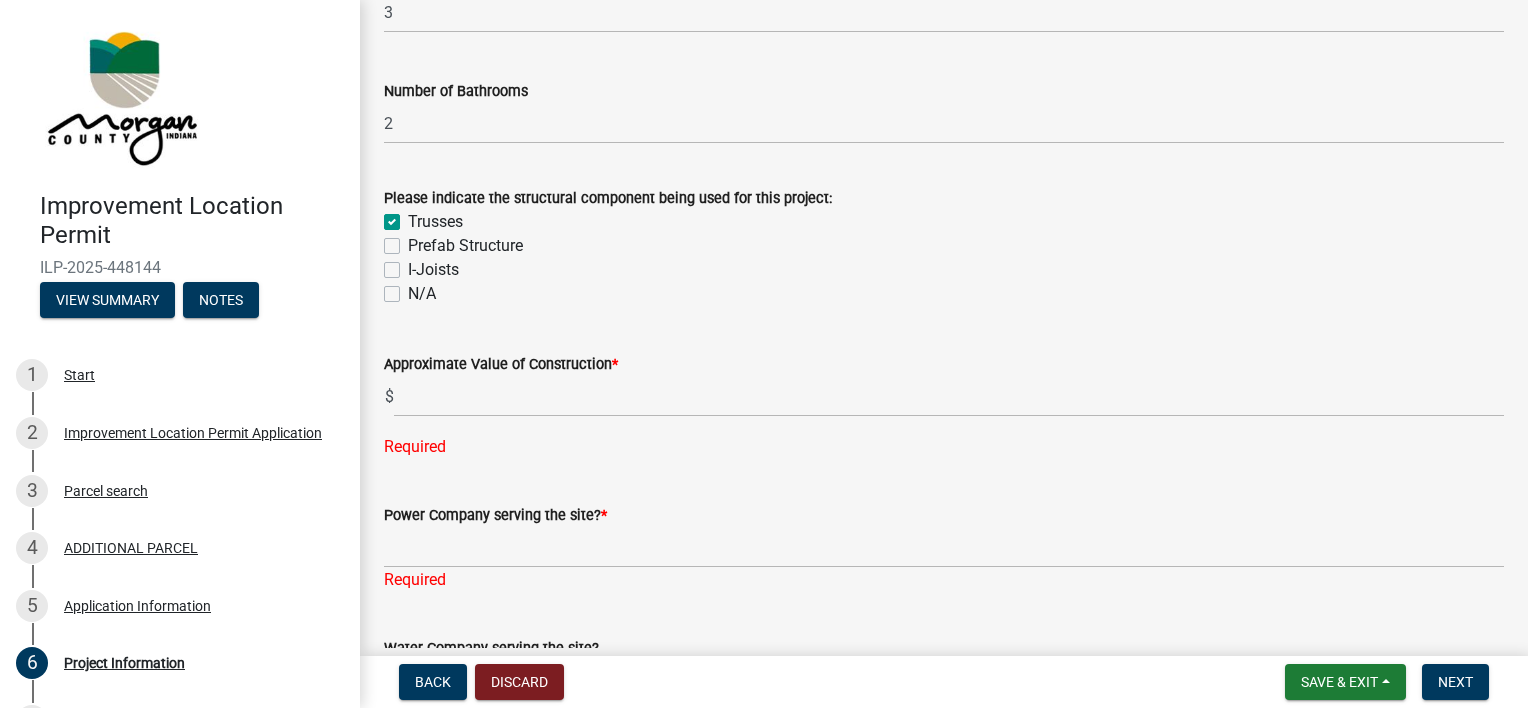 checkbox on "true" 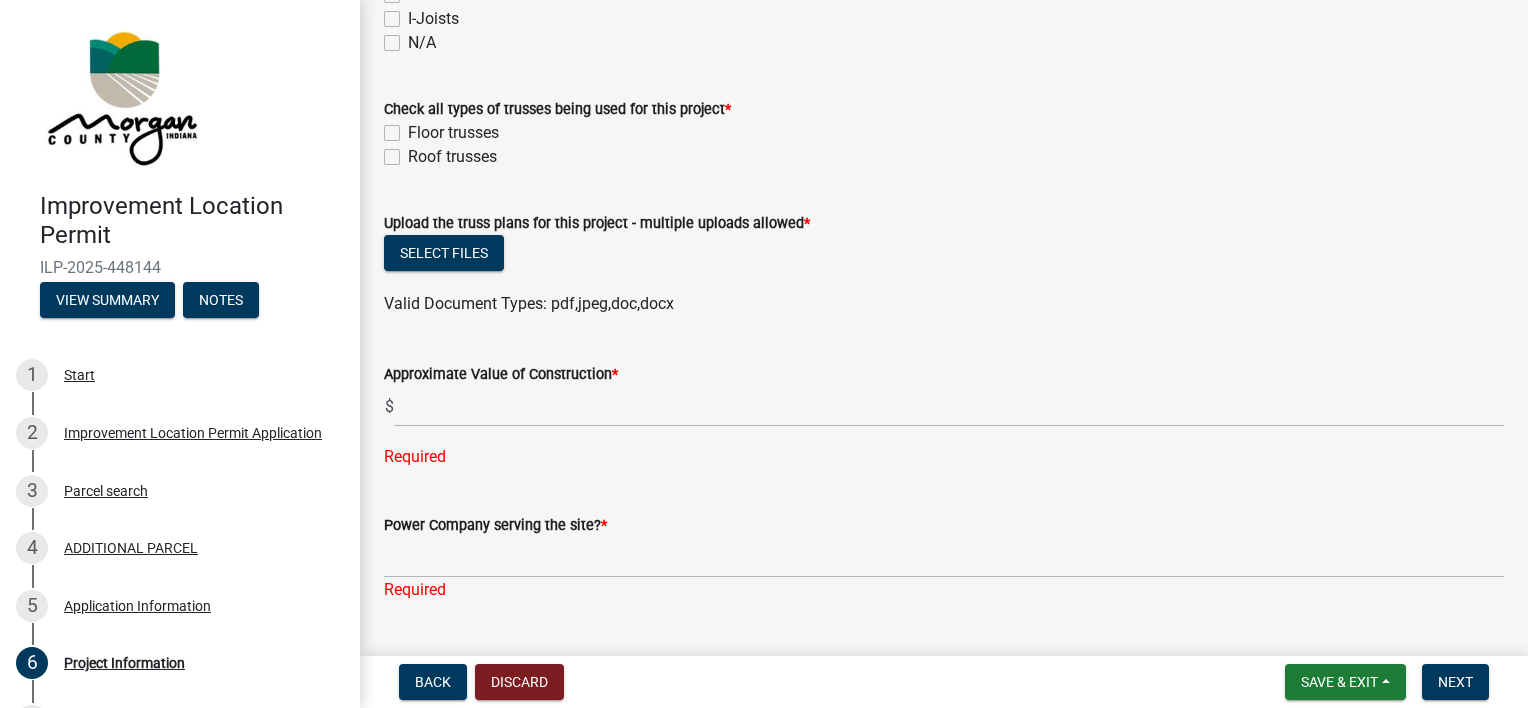 scroll, scrollTop: 2025, scrollLeft: 0, axis: vertical 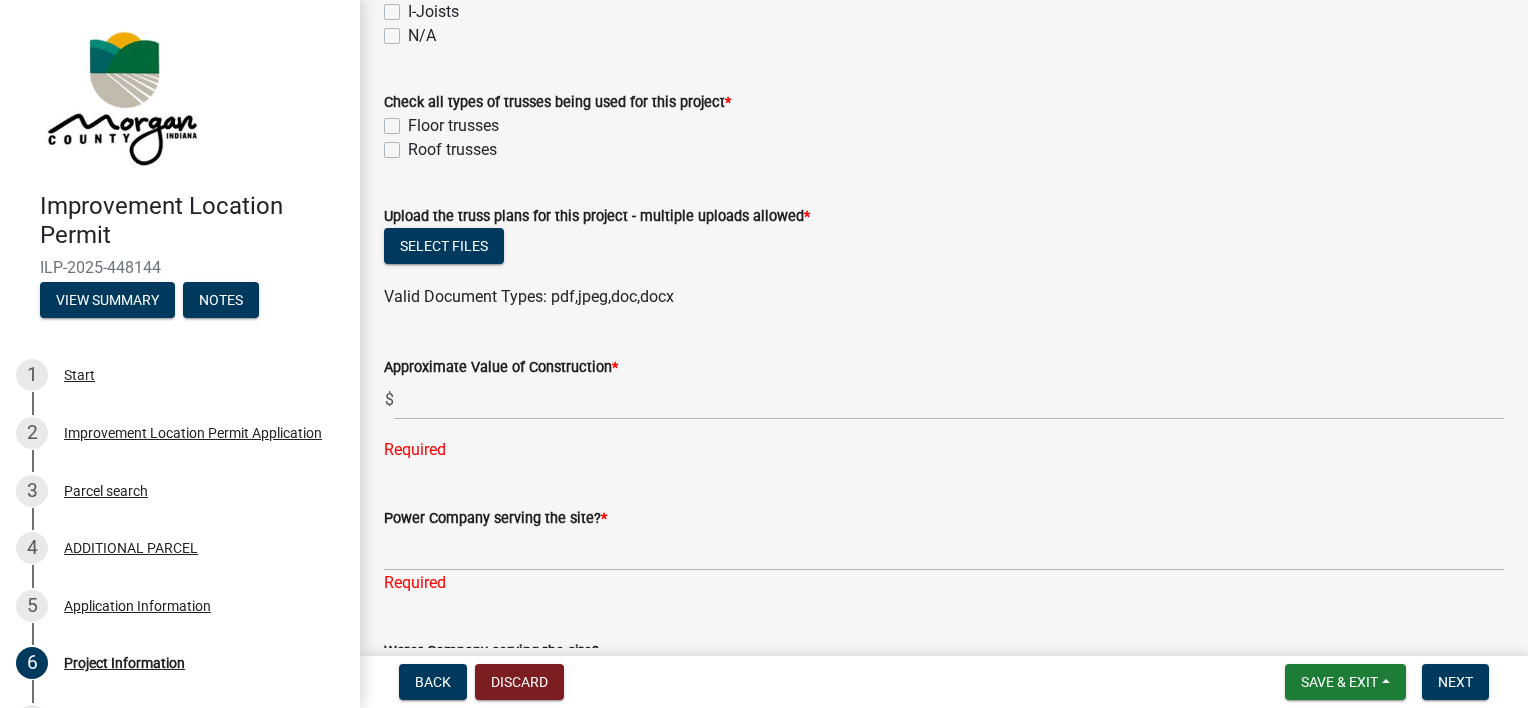 click on "Roof trusses" 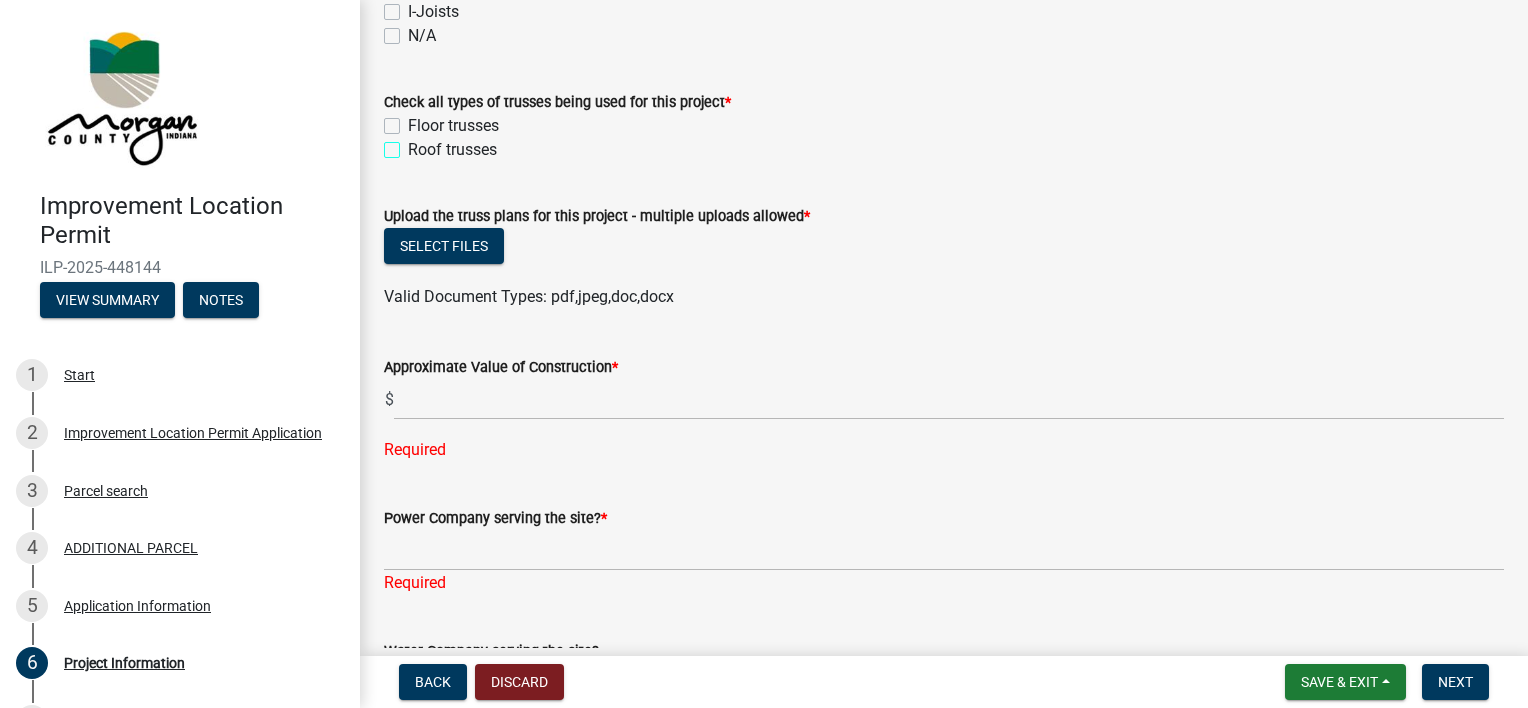 click on "Roof trusses" at bounding box center [414, 144] 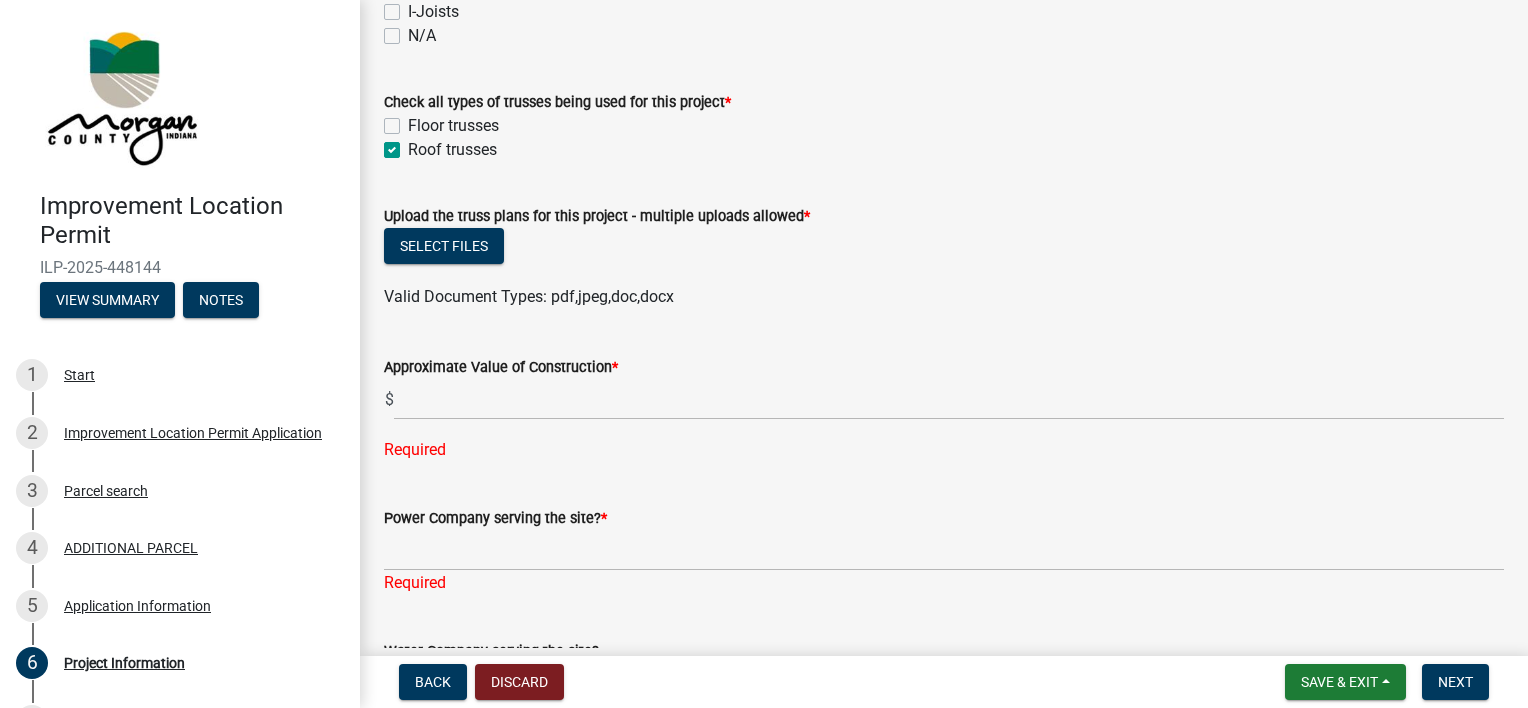 checkbox on "false" 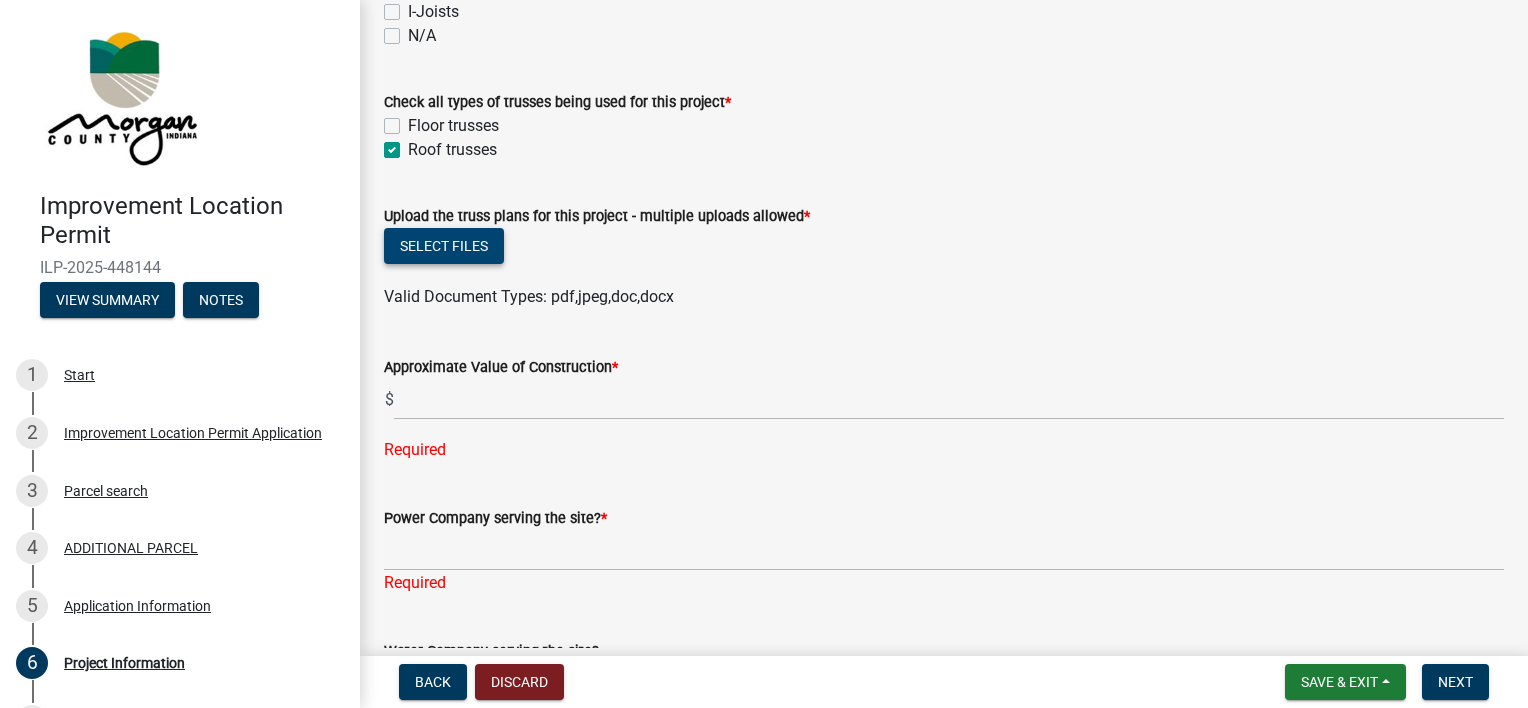 click on "Select files" 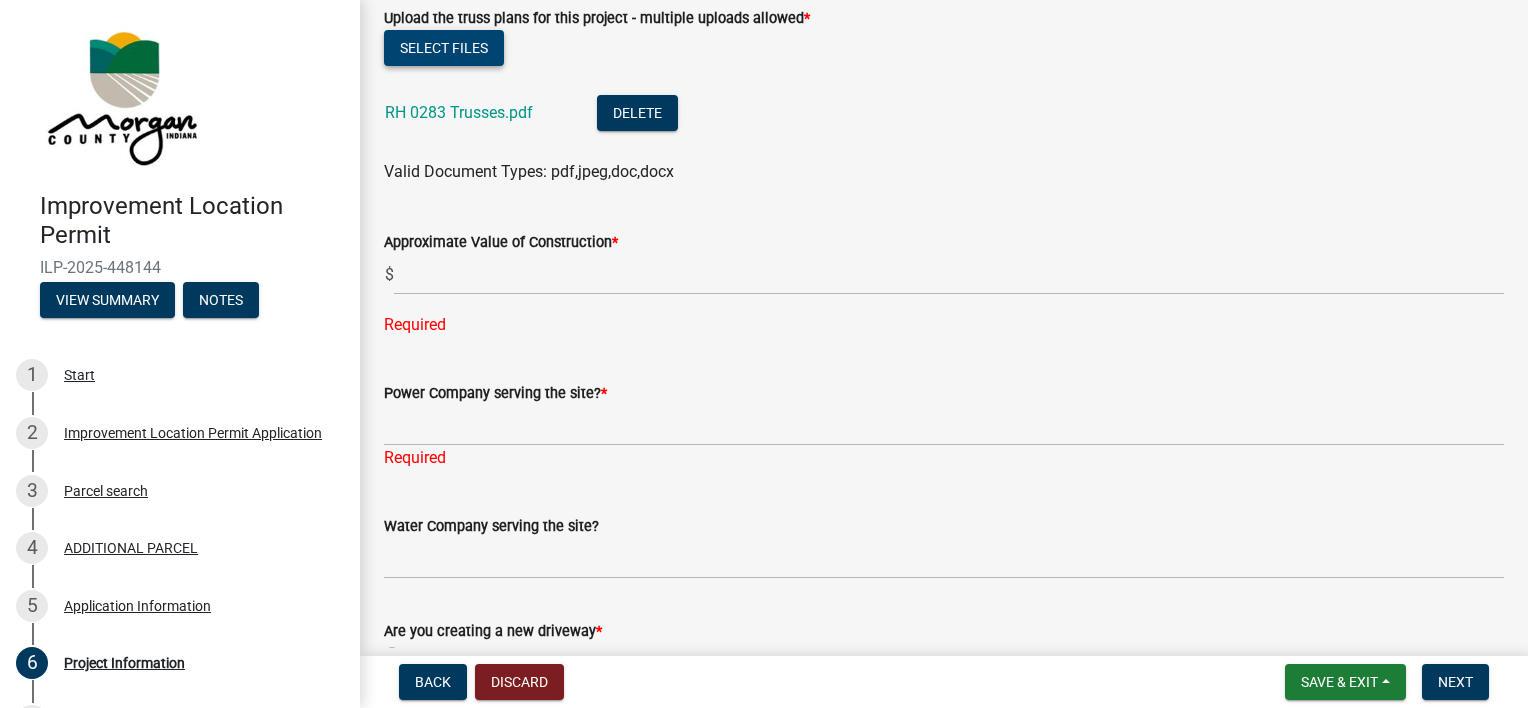 scroll, scrollTop: 2224, scrollLeft: 0, axis: vertical 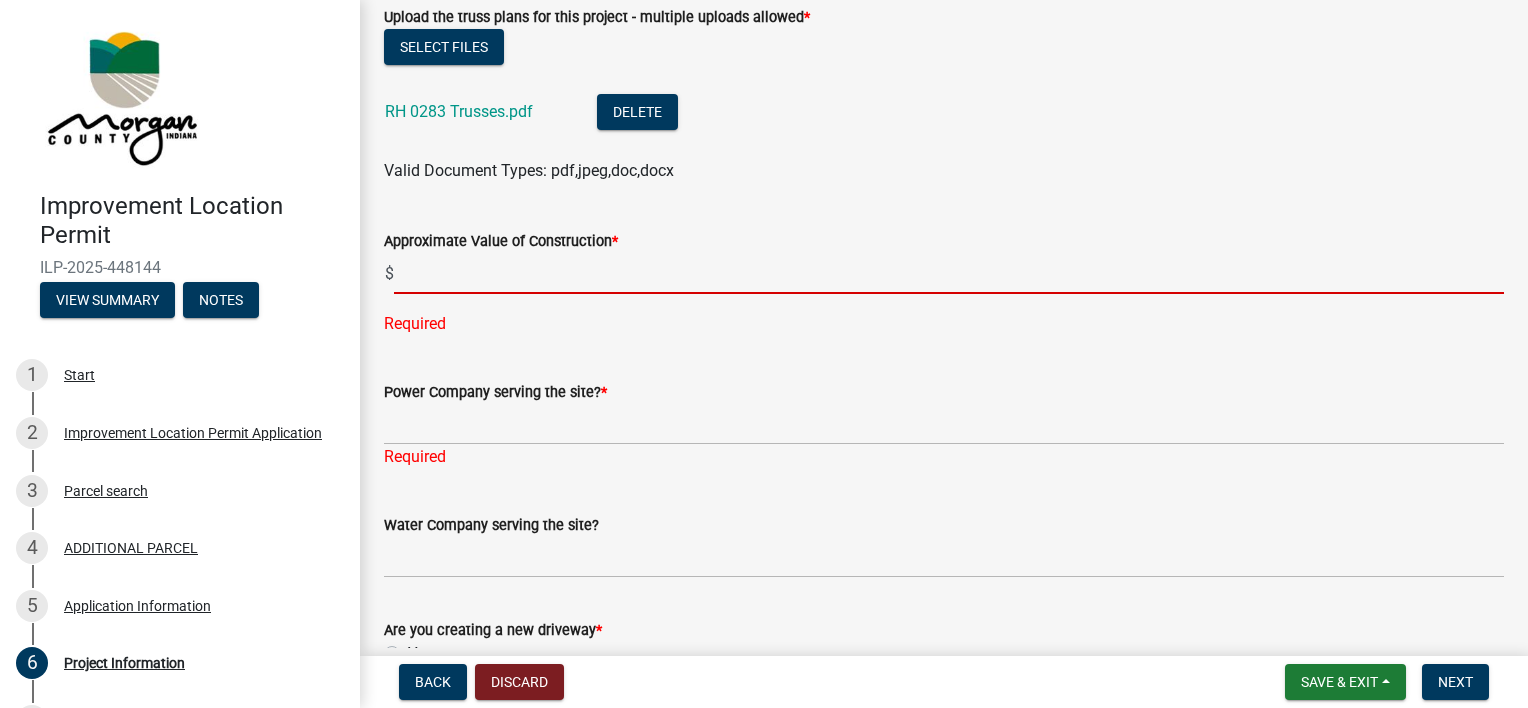 click 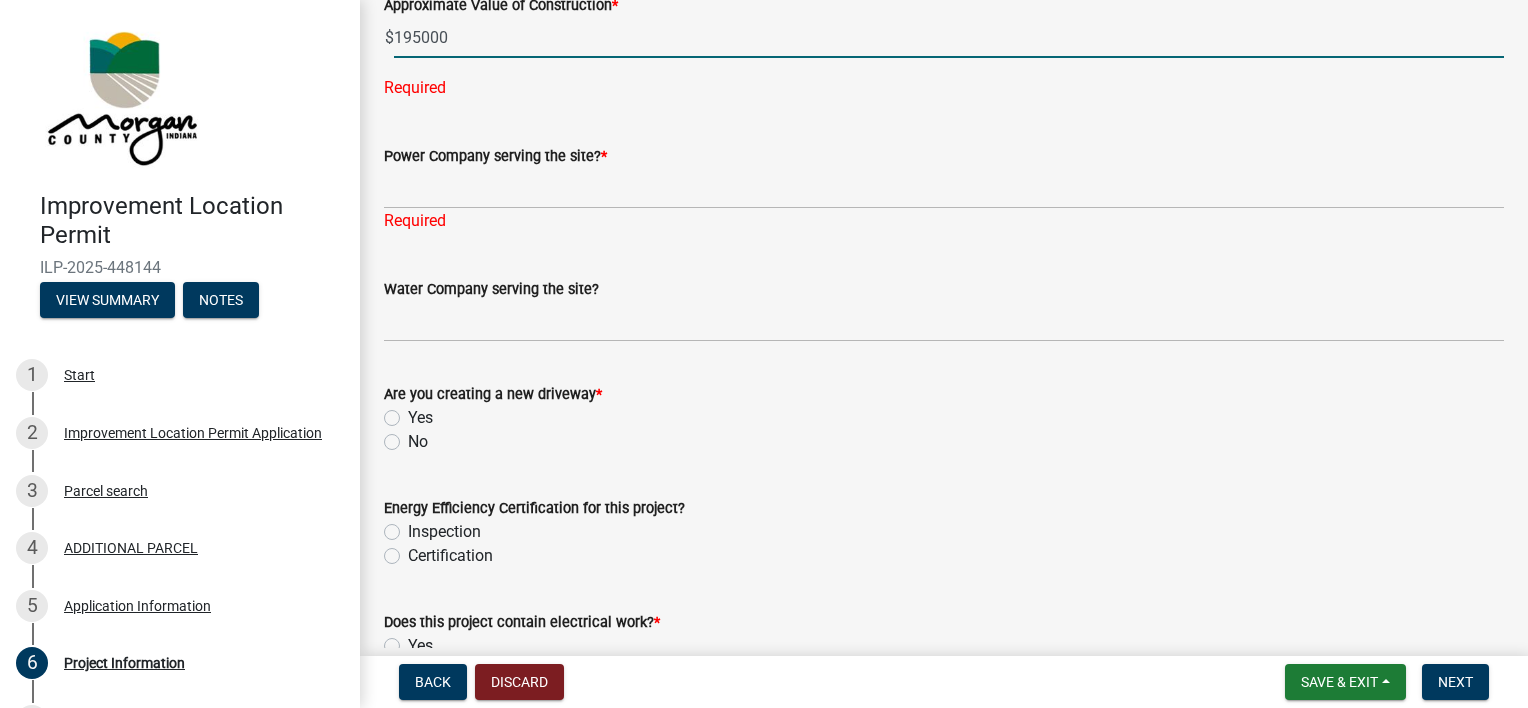scroll, scrollTop: 2469, scrollLeft: 0, axis: vertical 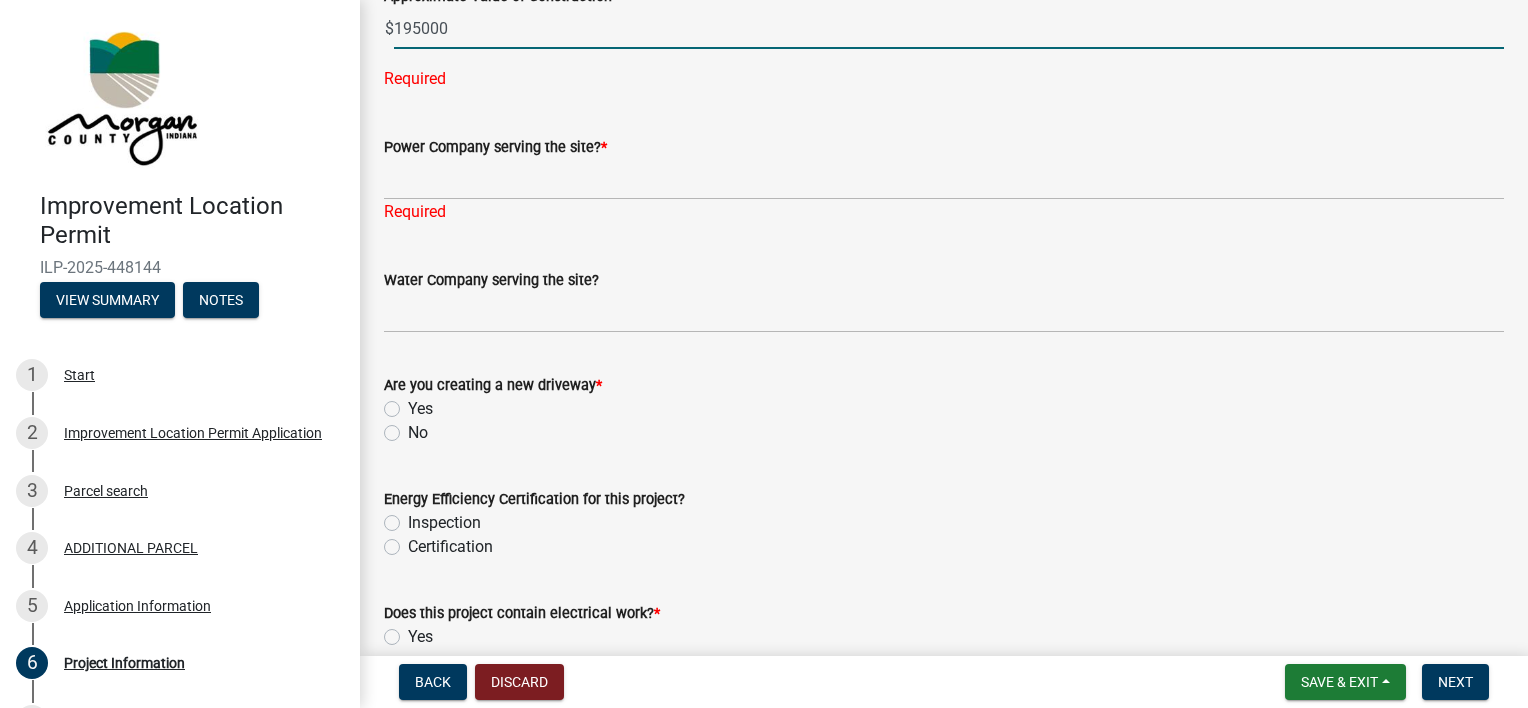 type on "195000" 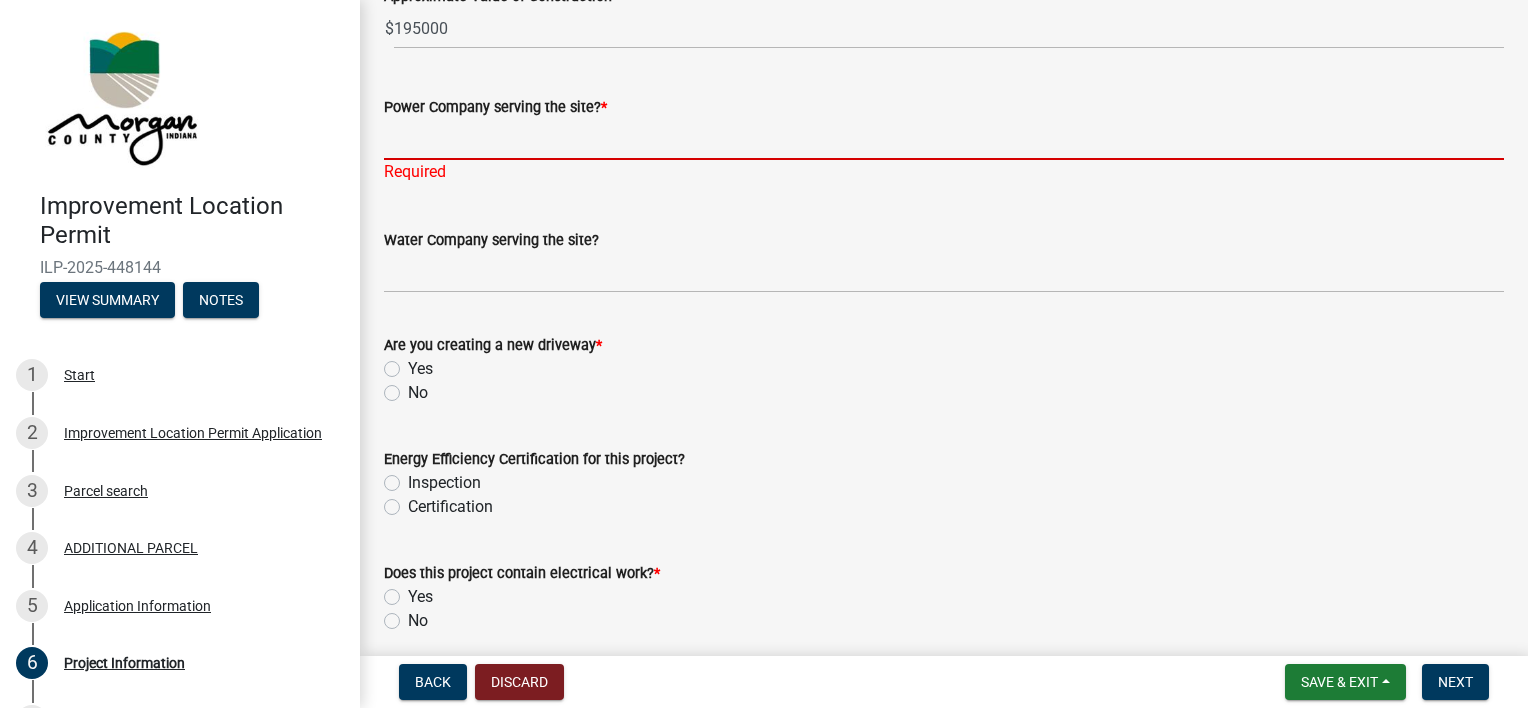 click on "Power Company serving the site?  * Required" 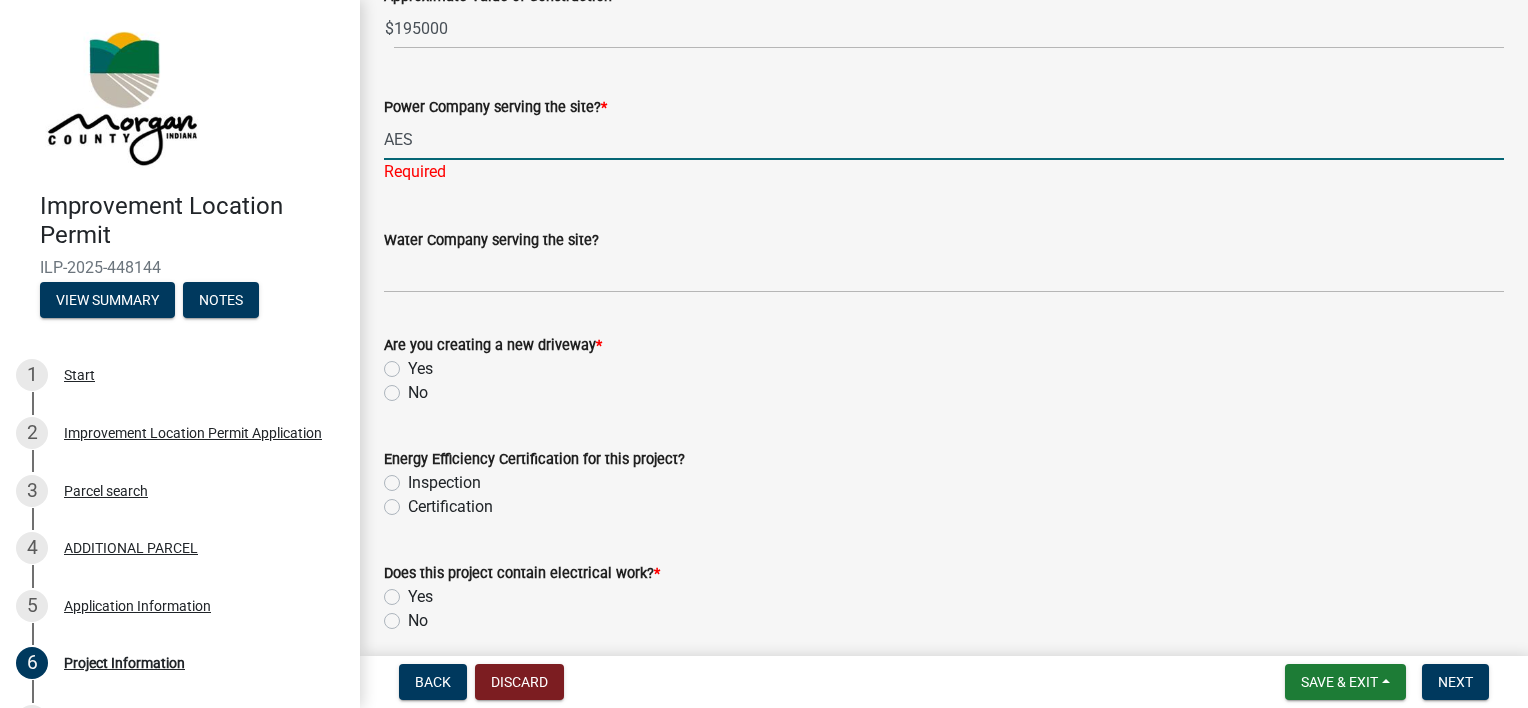 click on "Are you creating a new driveway  *  Yes   No" 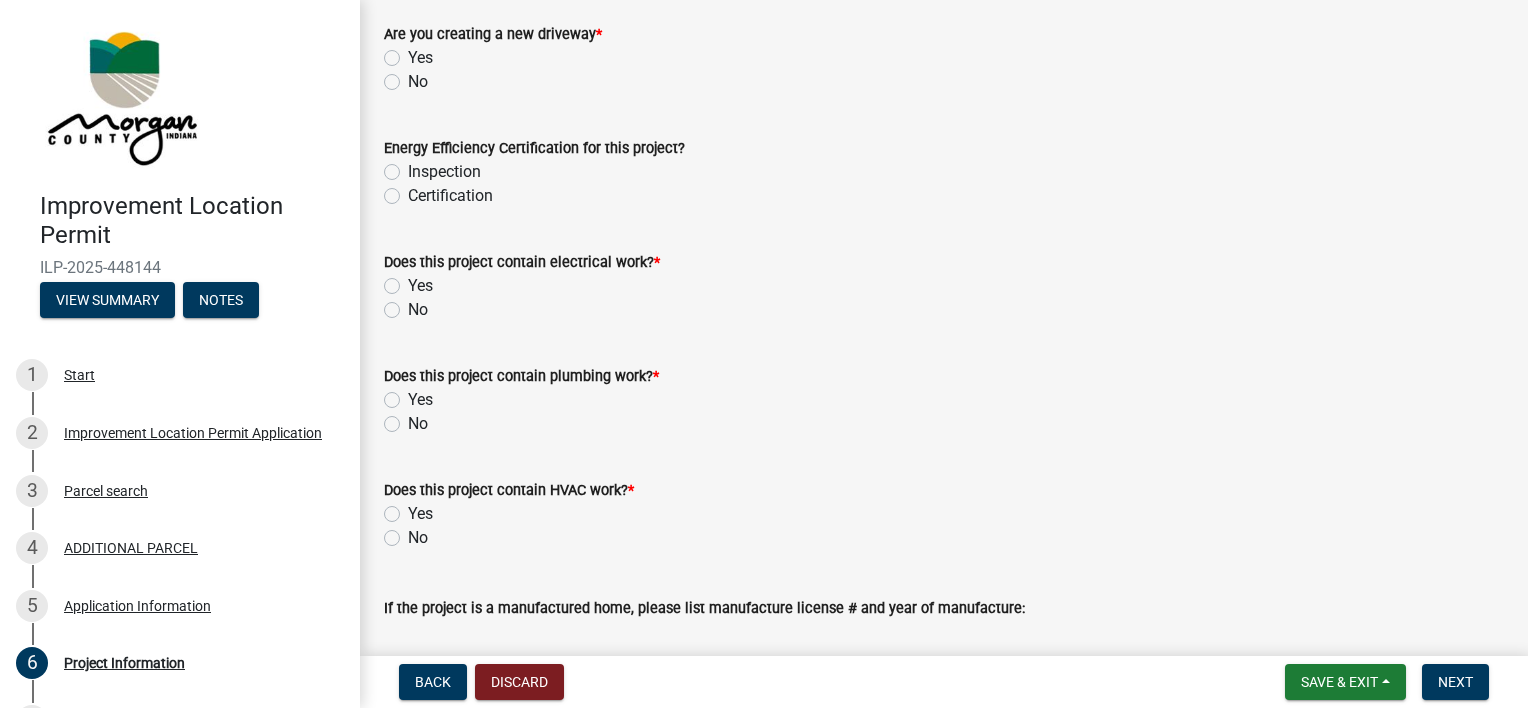 scroll, scrollTop: 2774, scrollLeft: 0, axis: vertical 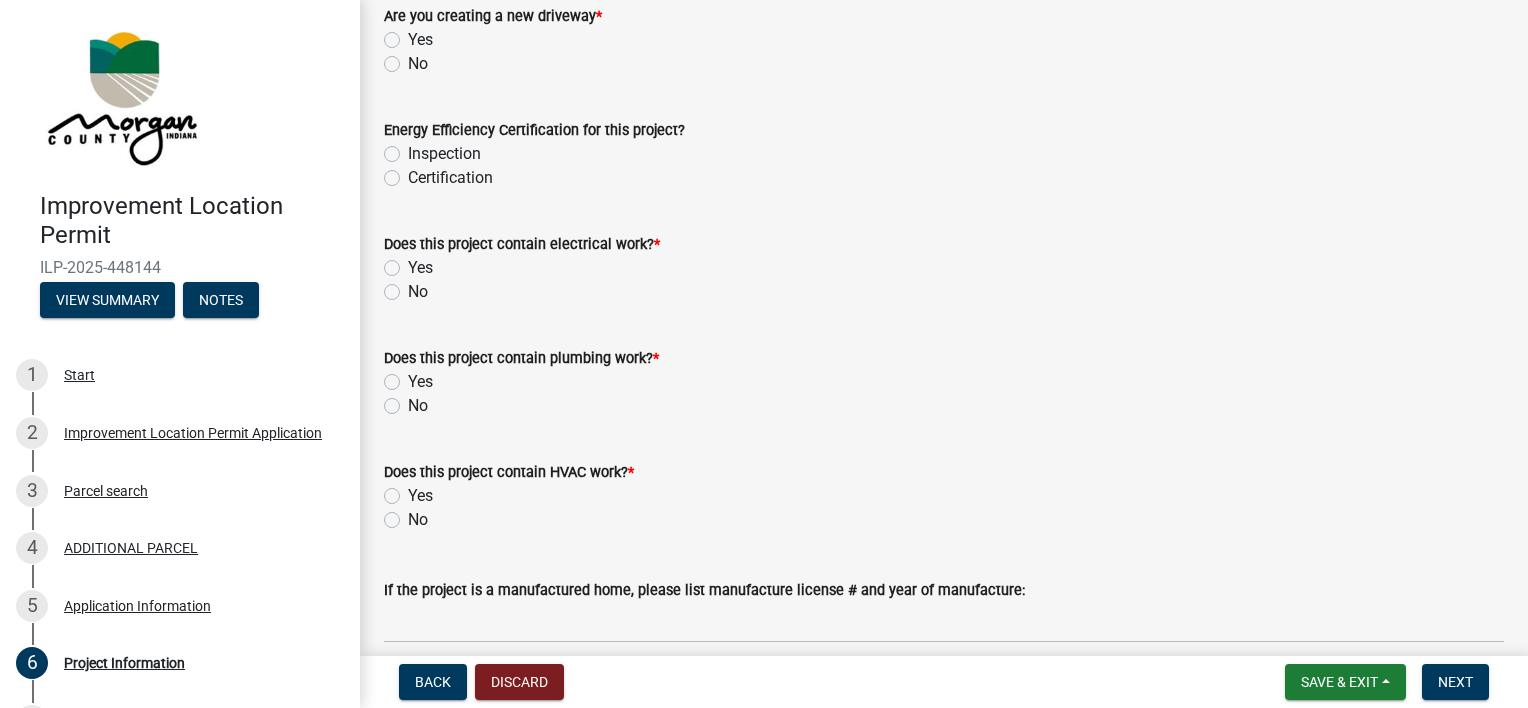click on "Yes" 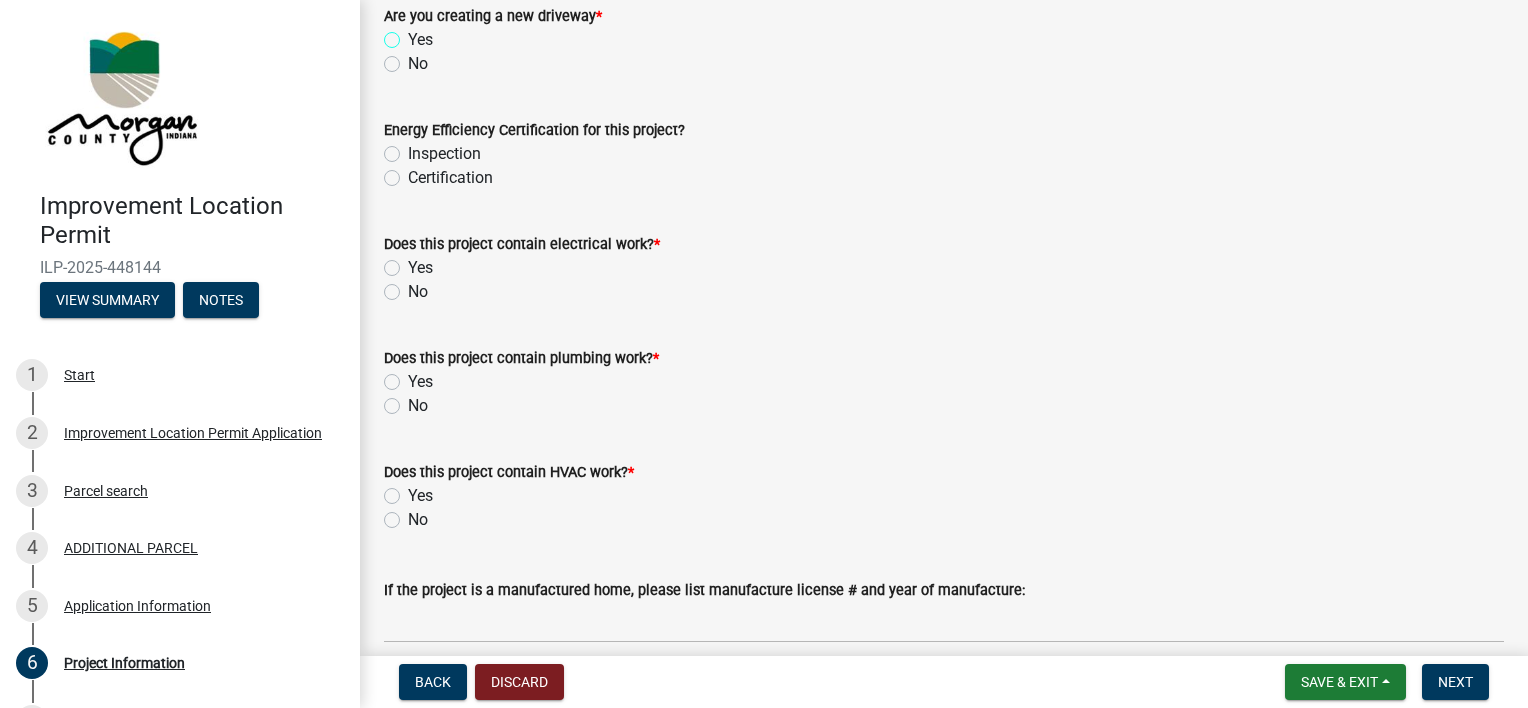 click on "Yes" at bounding box center [414, 34] 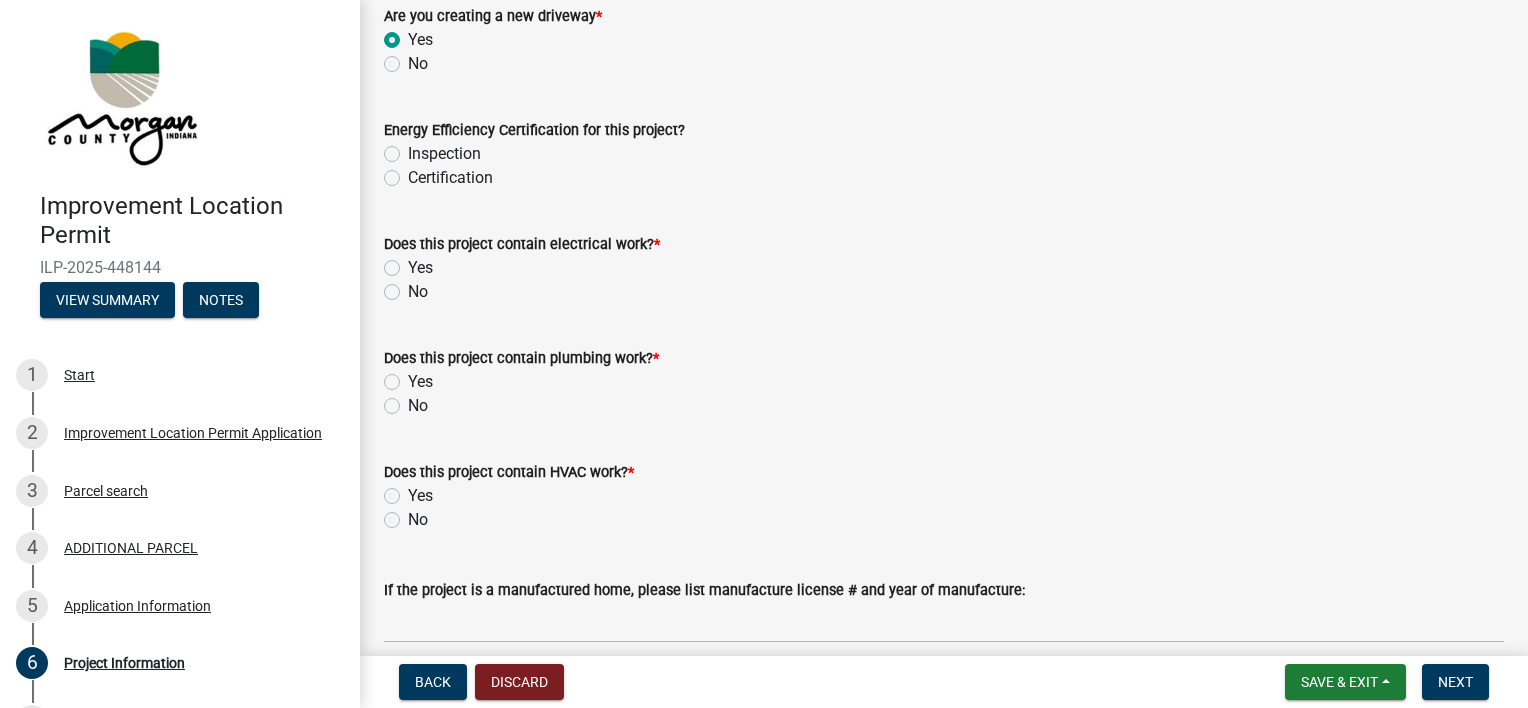 radio on "true" 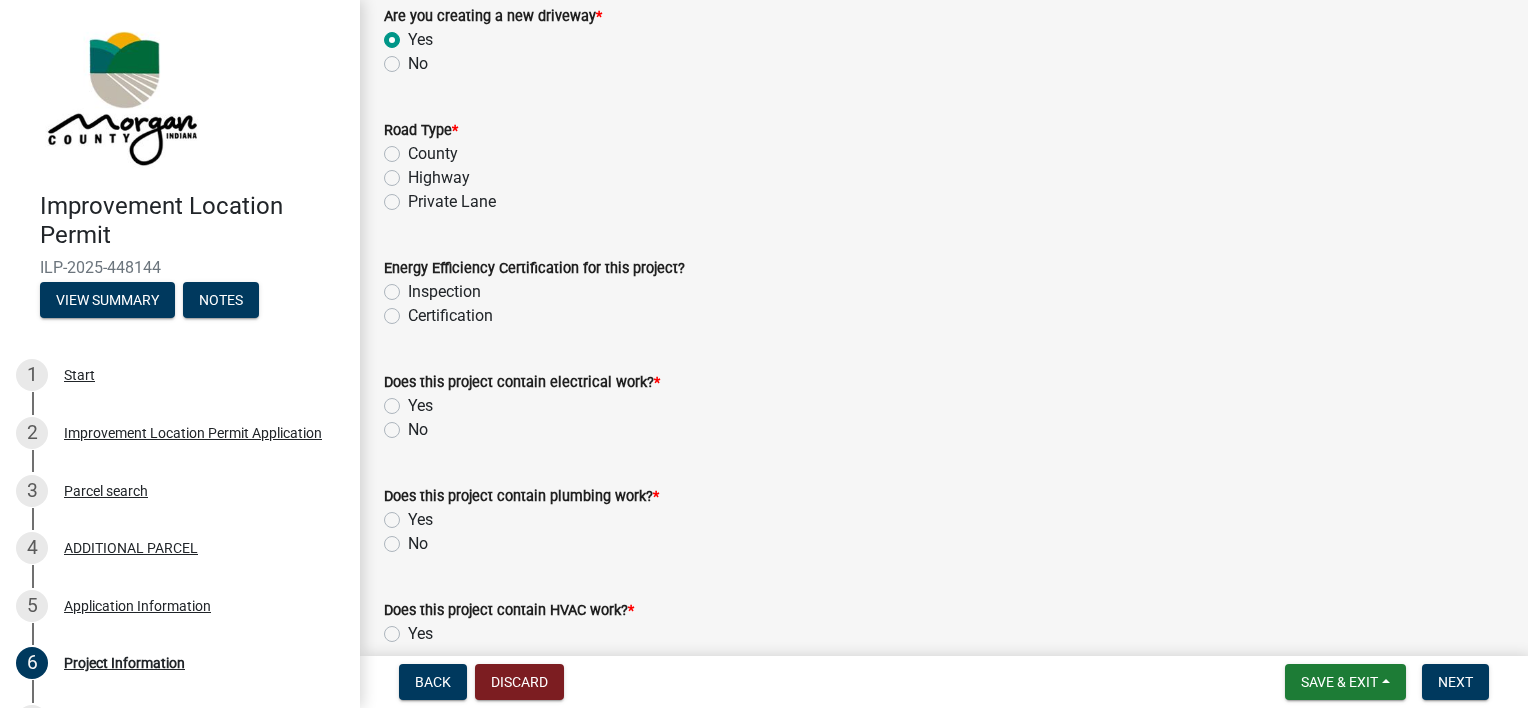 click on "Private Lane" 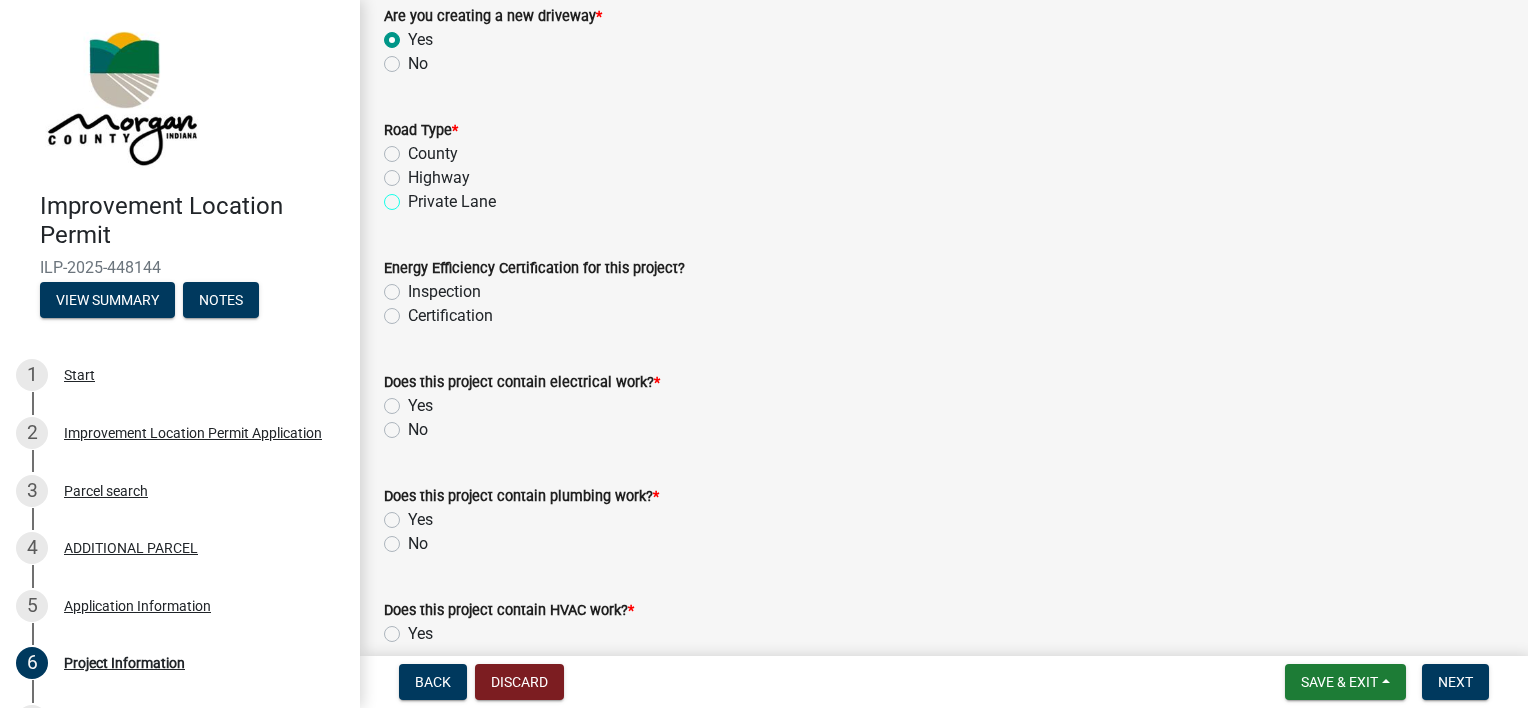 click on "Private Lane" at bounding box center [414, 196] 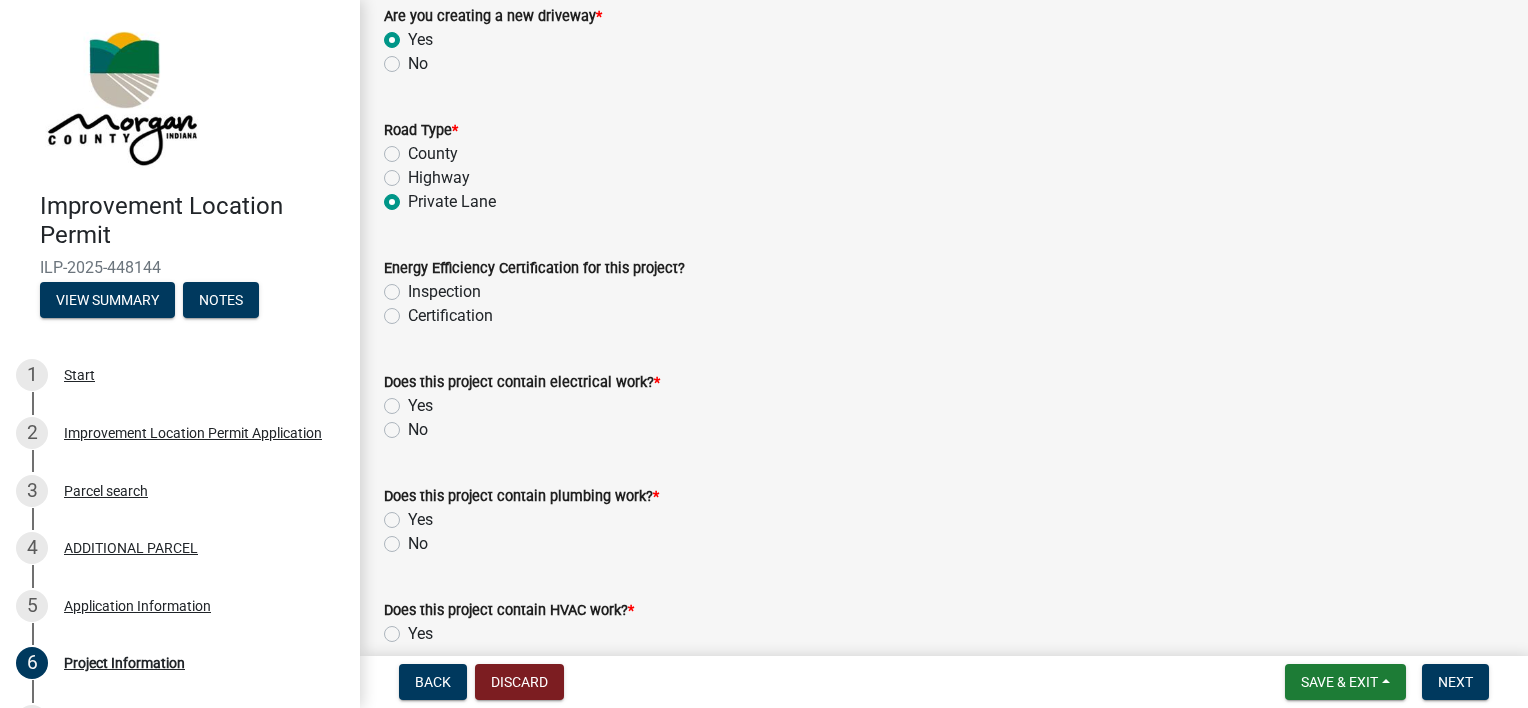 radio on "true" 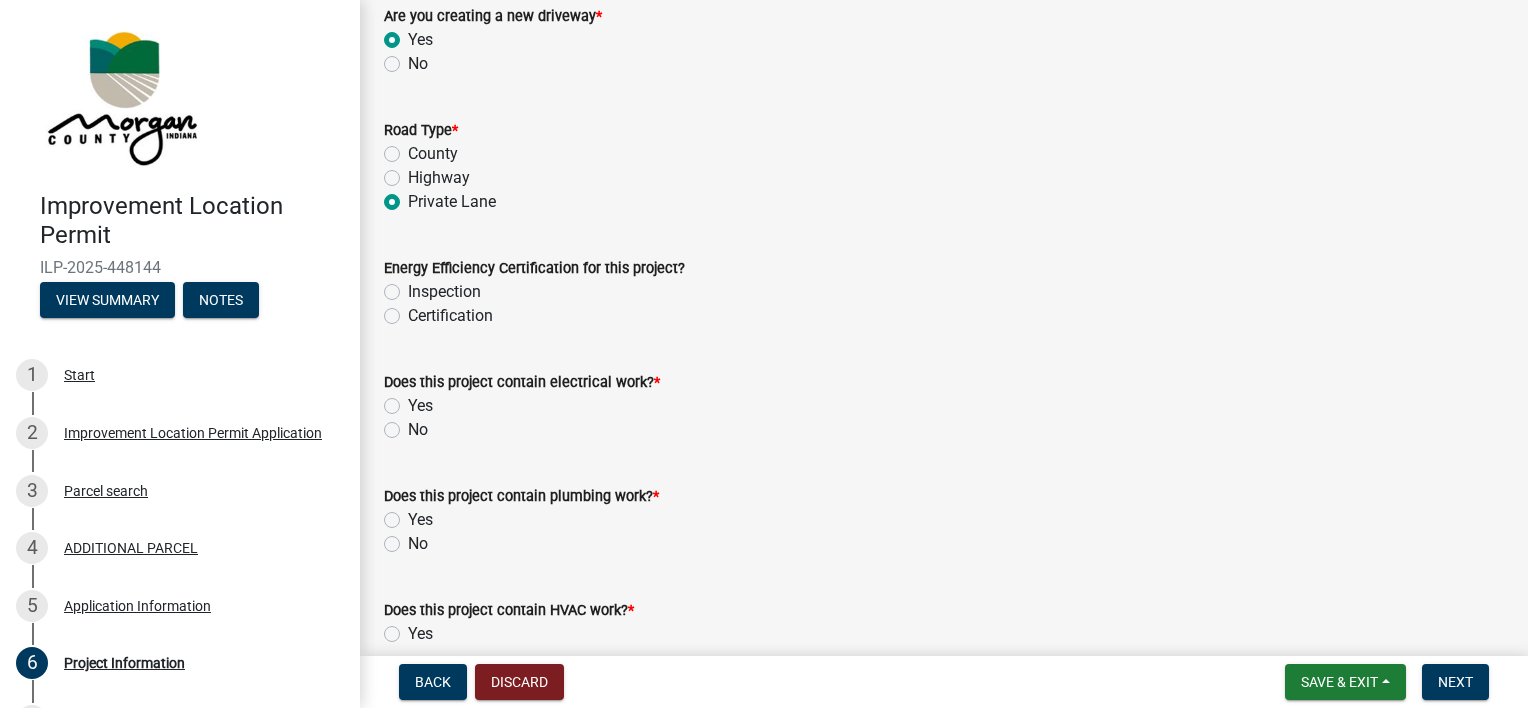 click on "Certification" 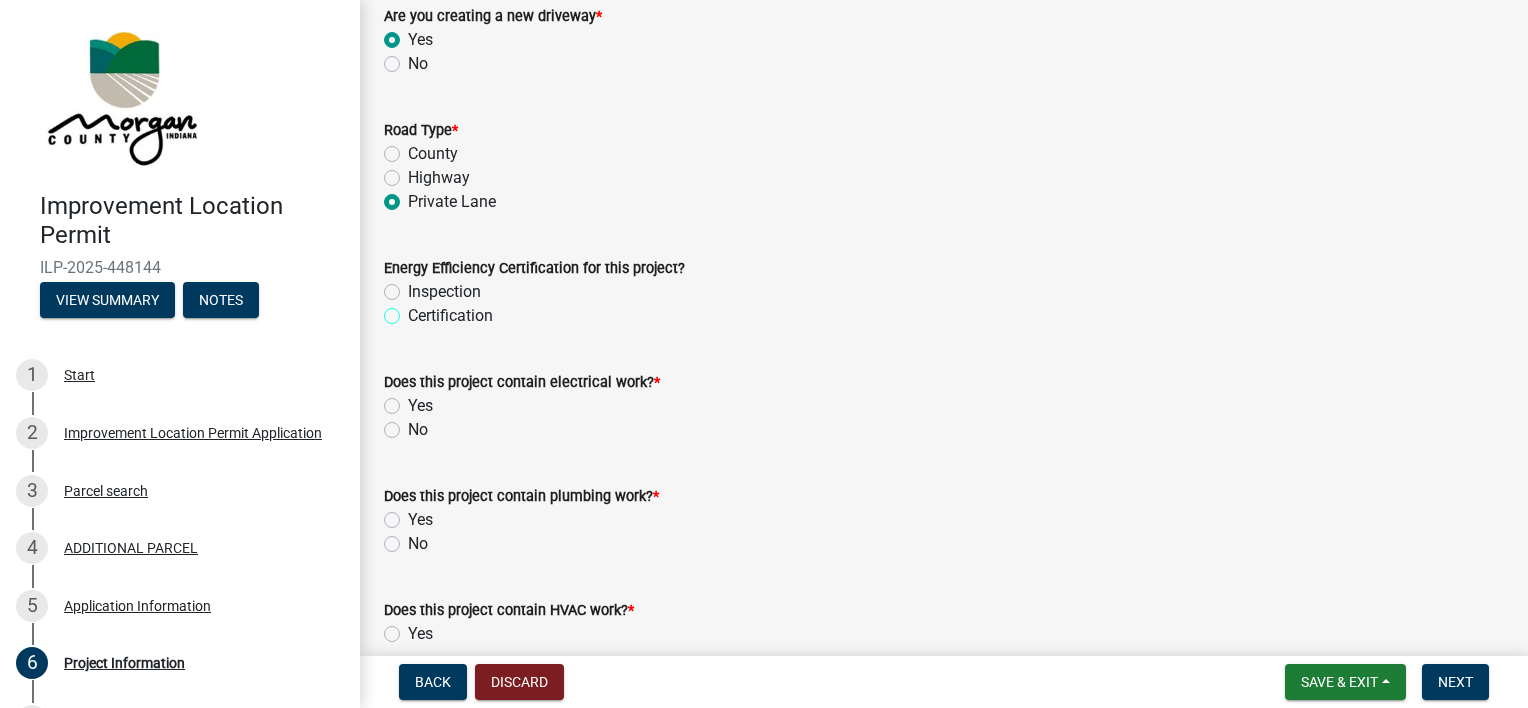 click on "Certification" at bounding box center (414, 310) 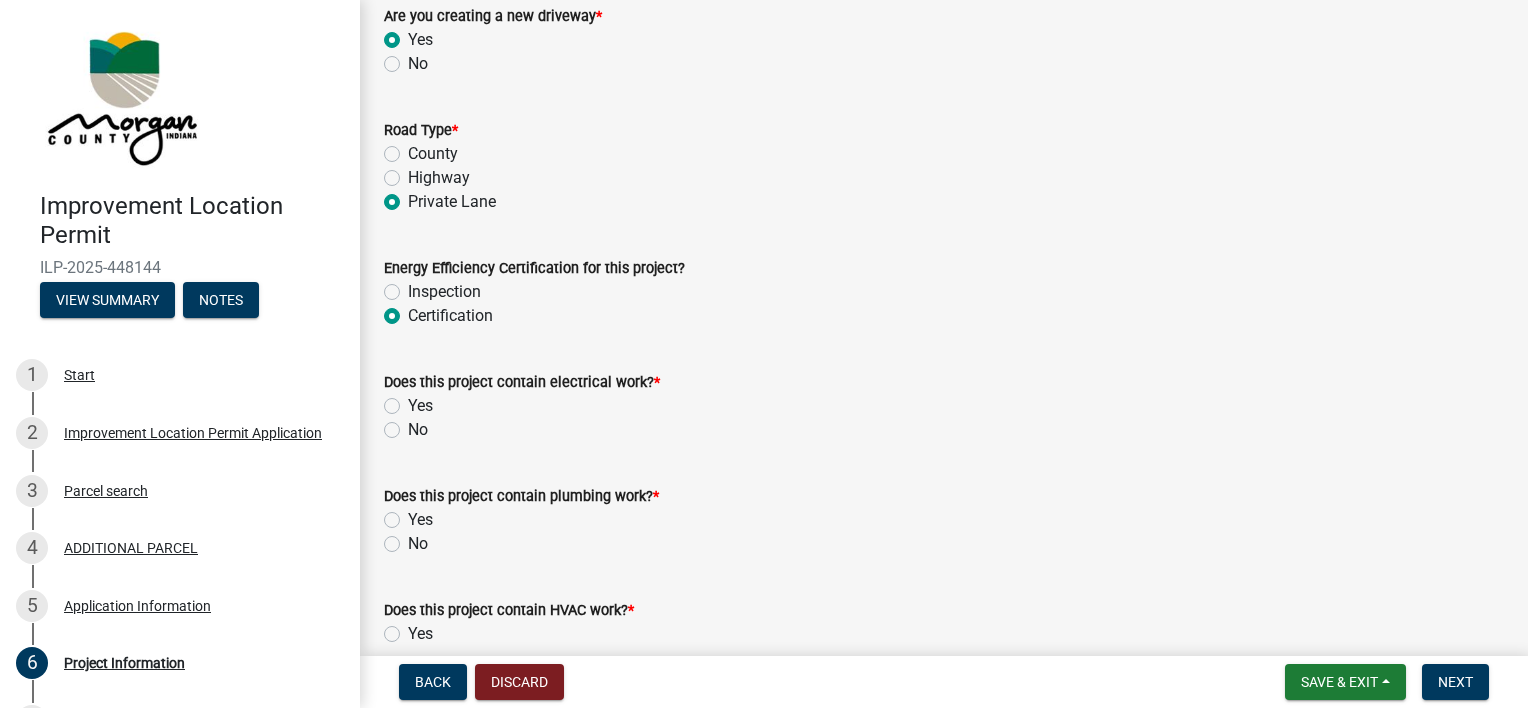 radio on "true" 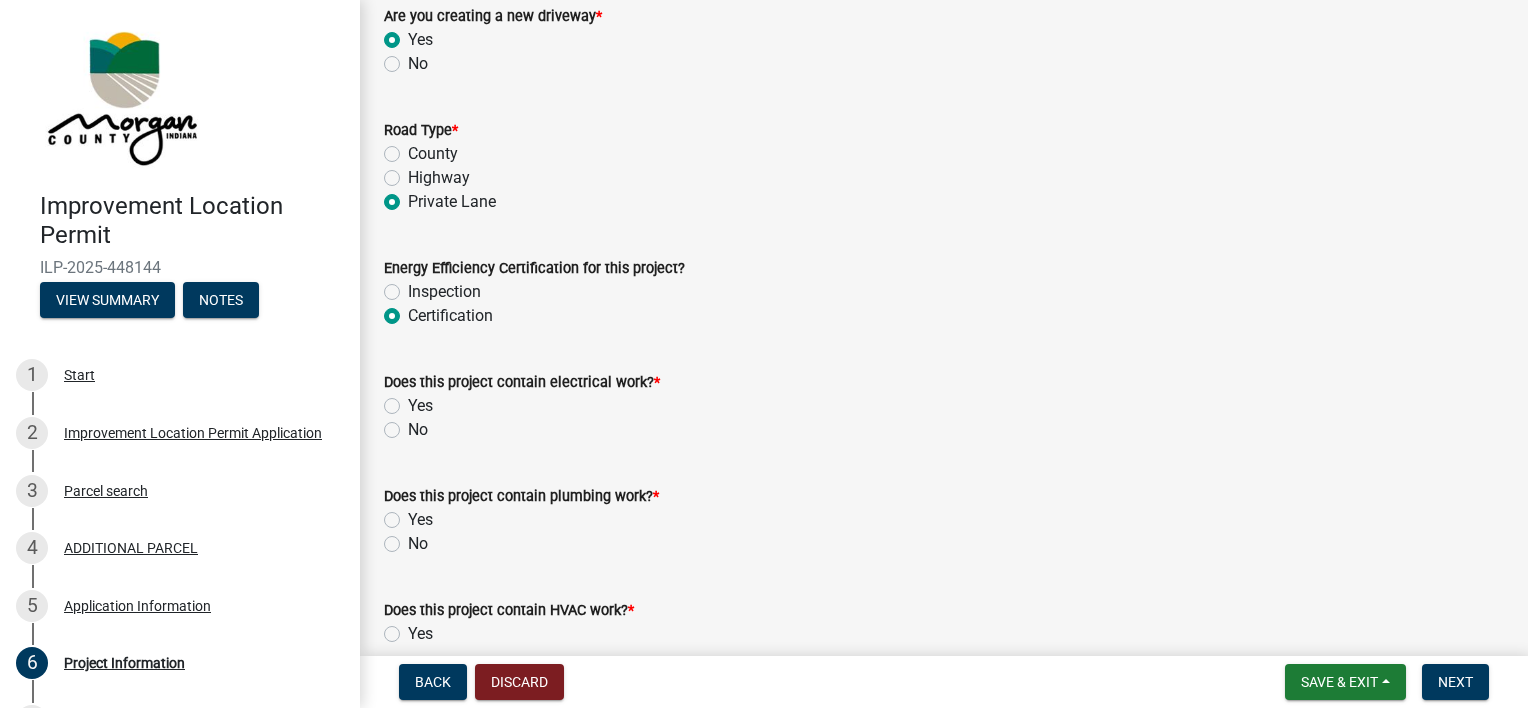 click on "Yes" 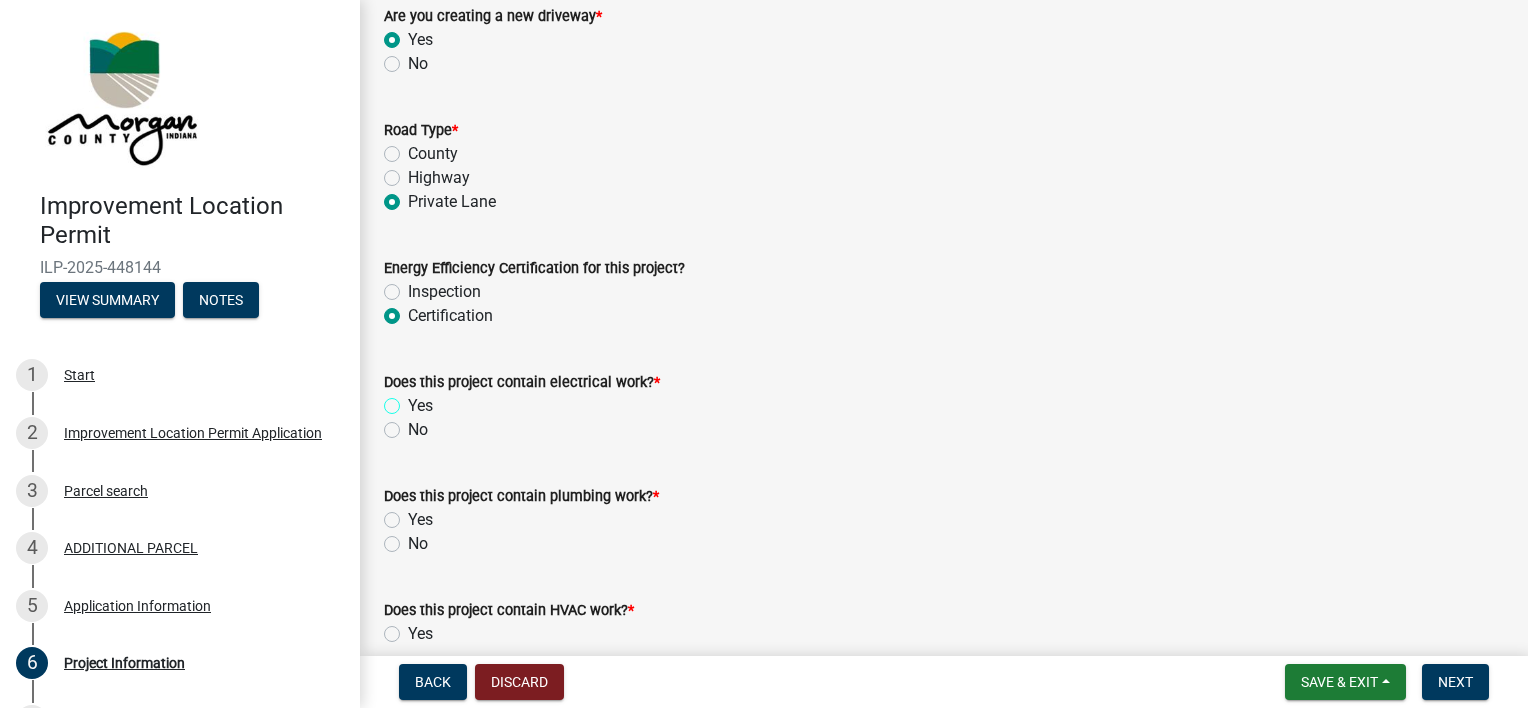 click on "Yes" at bounding box center [414, 400] 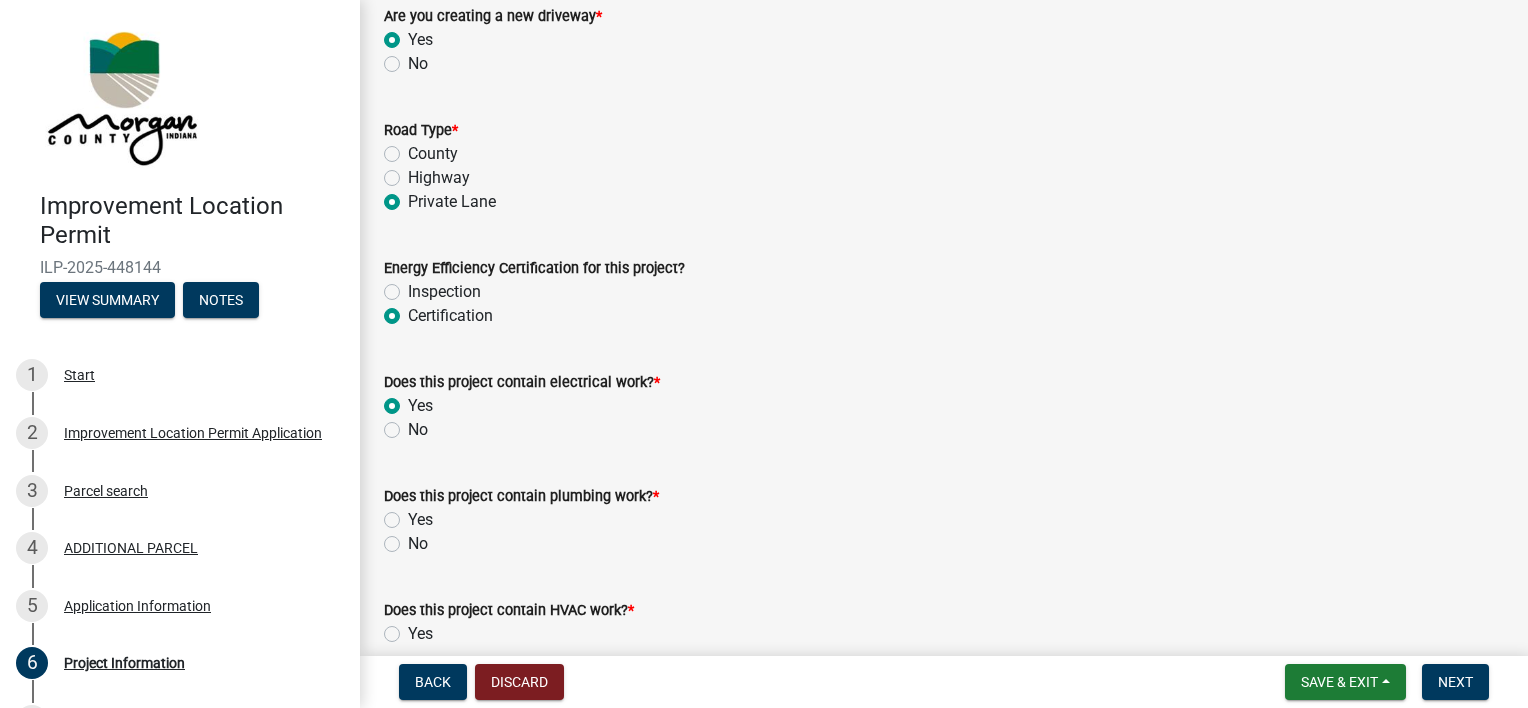 radio on "true" 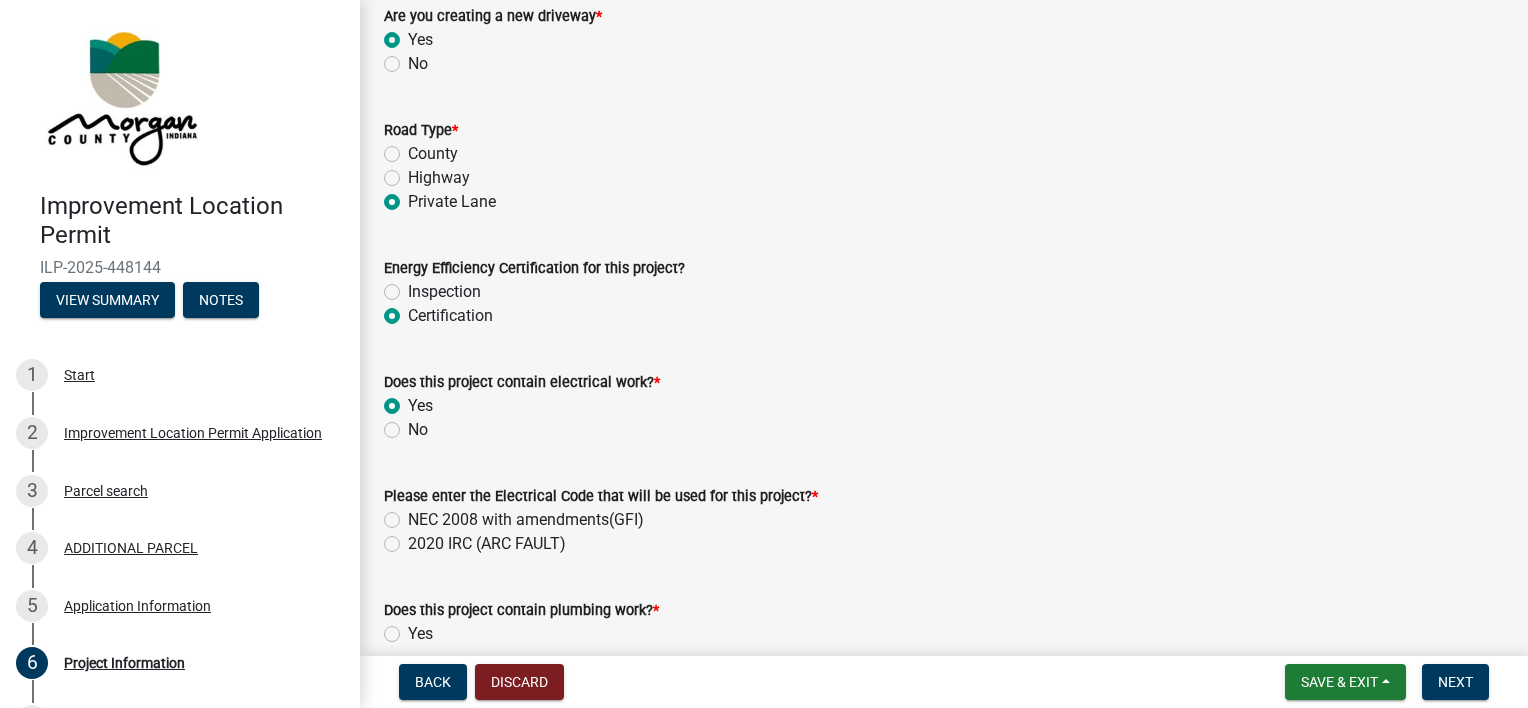click on "NEC 2008 with amendments(GFI)" 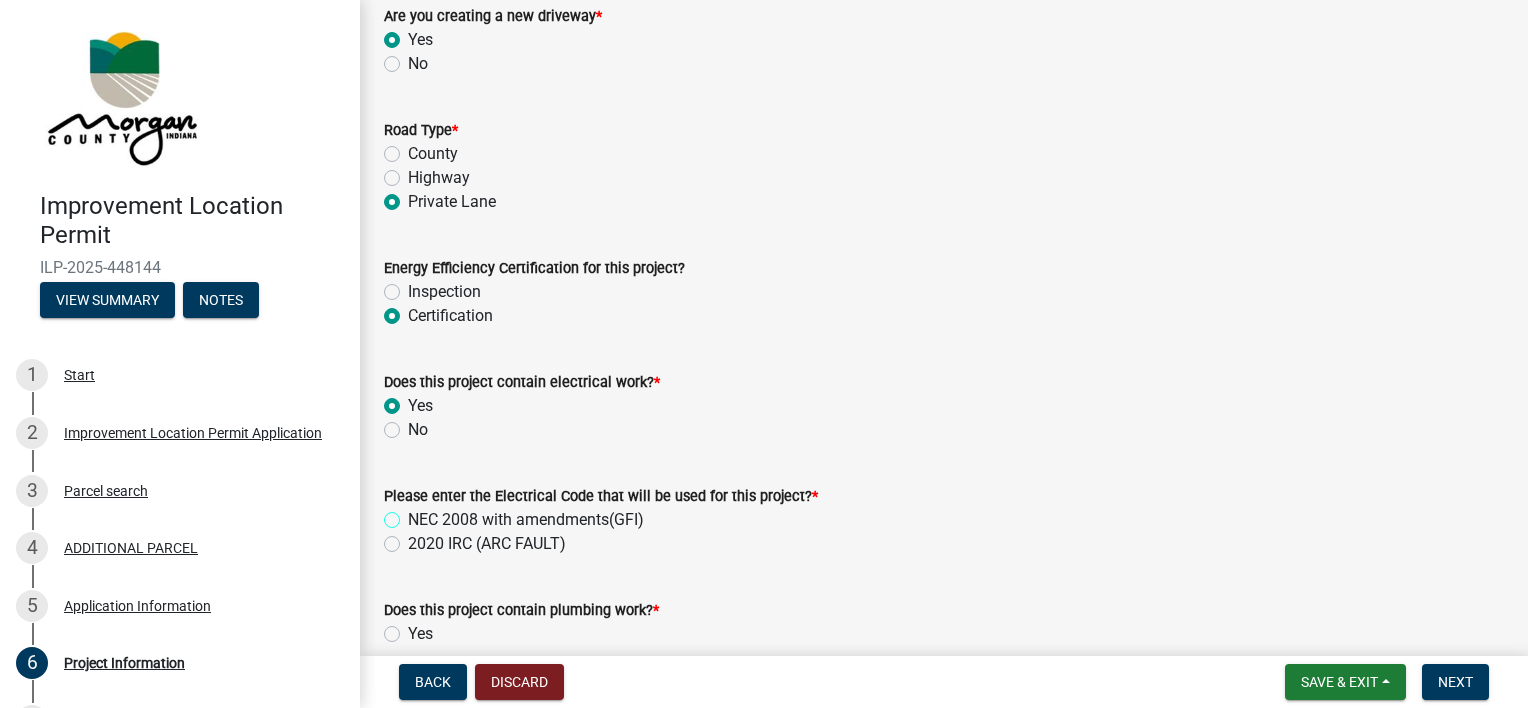 click on "NEC 2008 with amendments(GFI)" at bounding box center [414, 514] 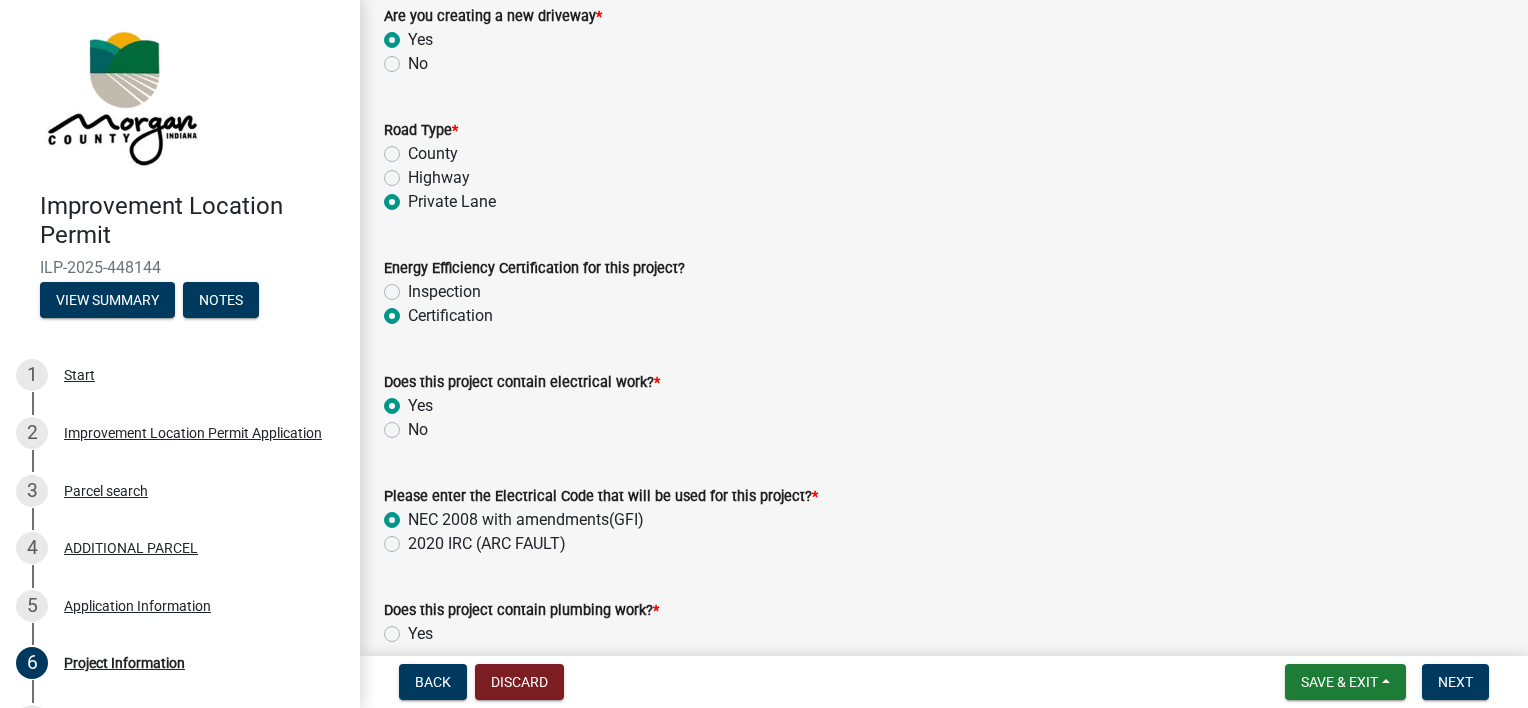 radio on "true" 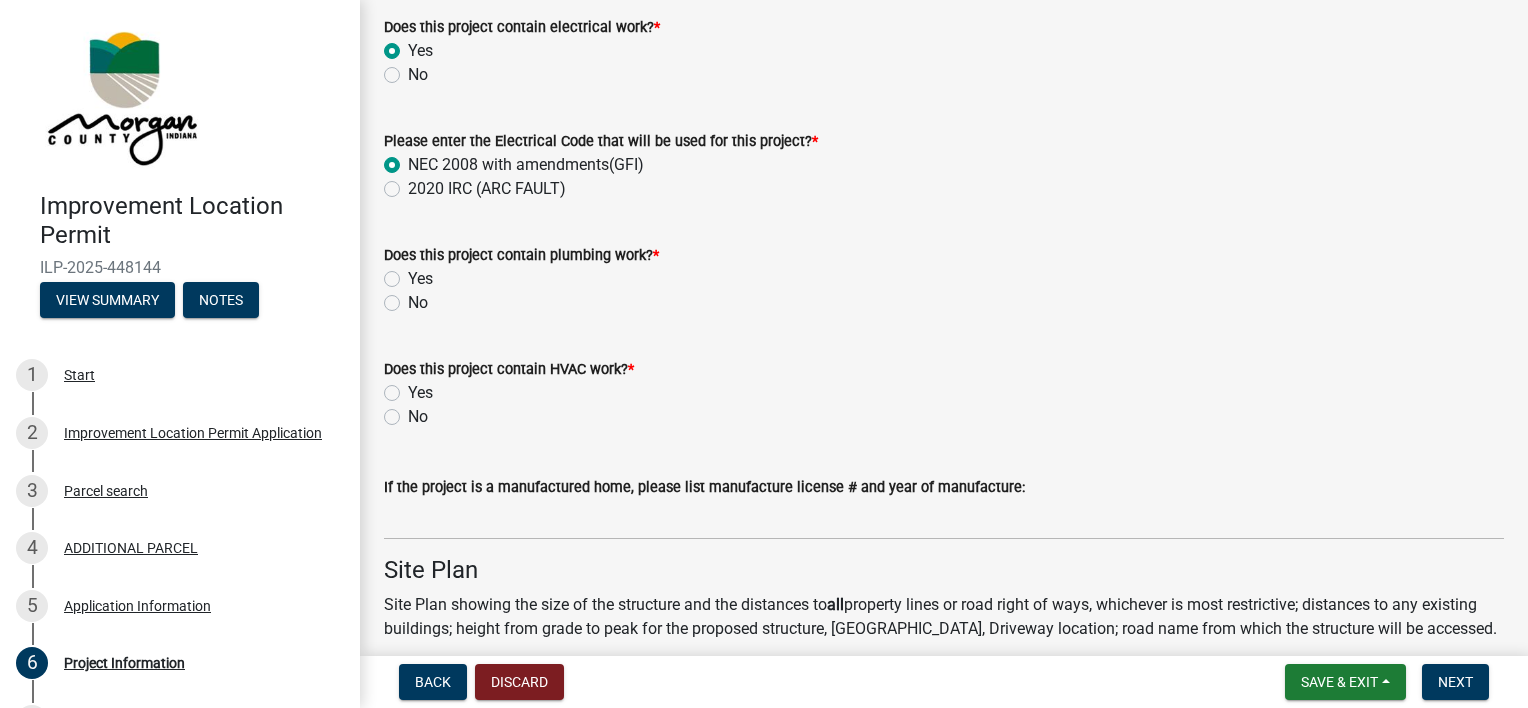 scroll, scrollTop: 3132, scrollLeft: 0, axis: vertical 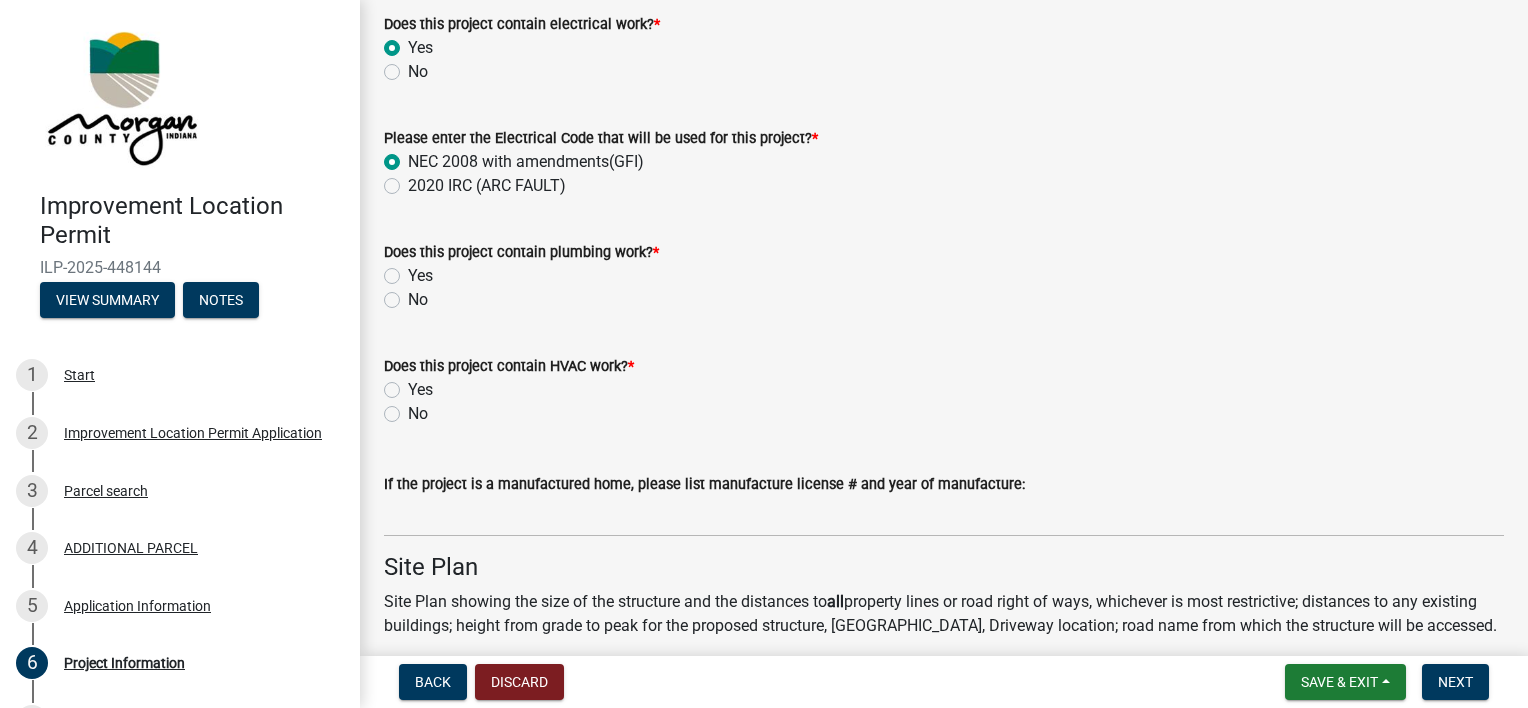 click on "Yes" 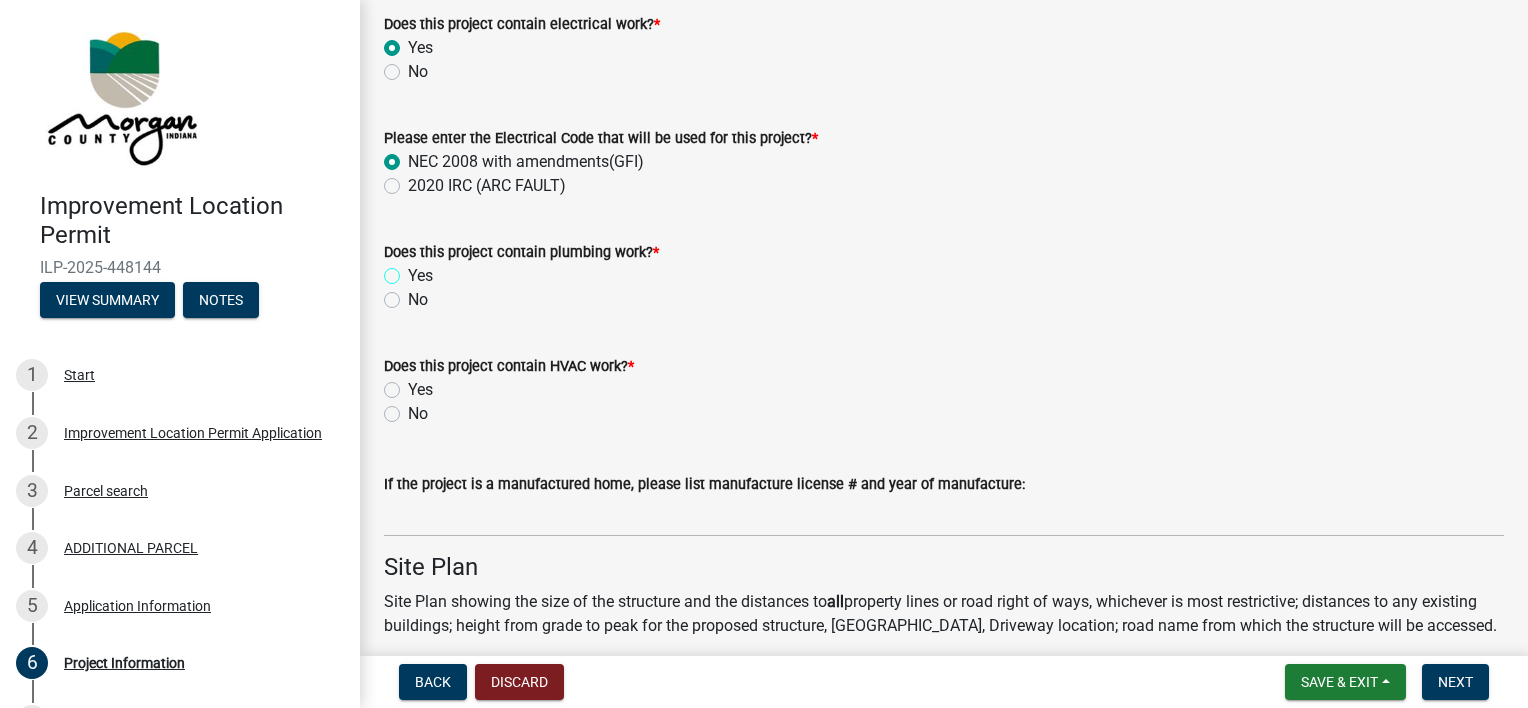 click on "Yes" at bounding box center (414, 270) 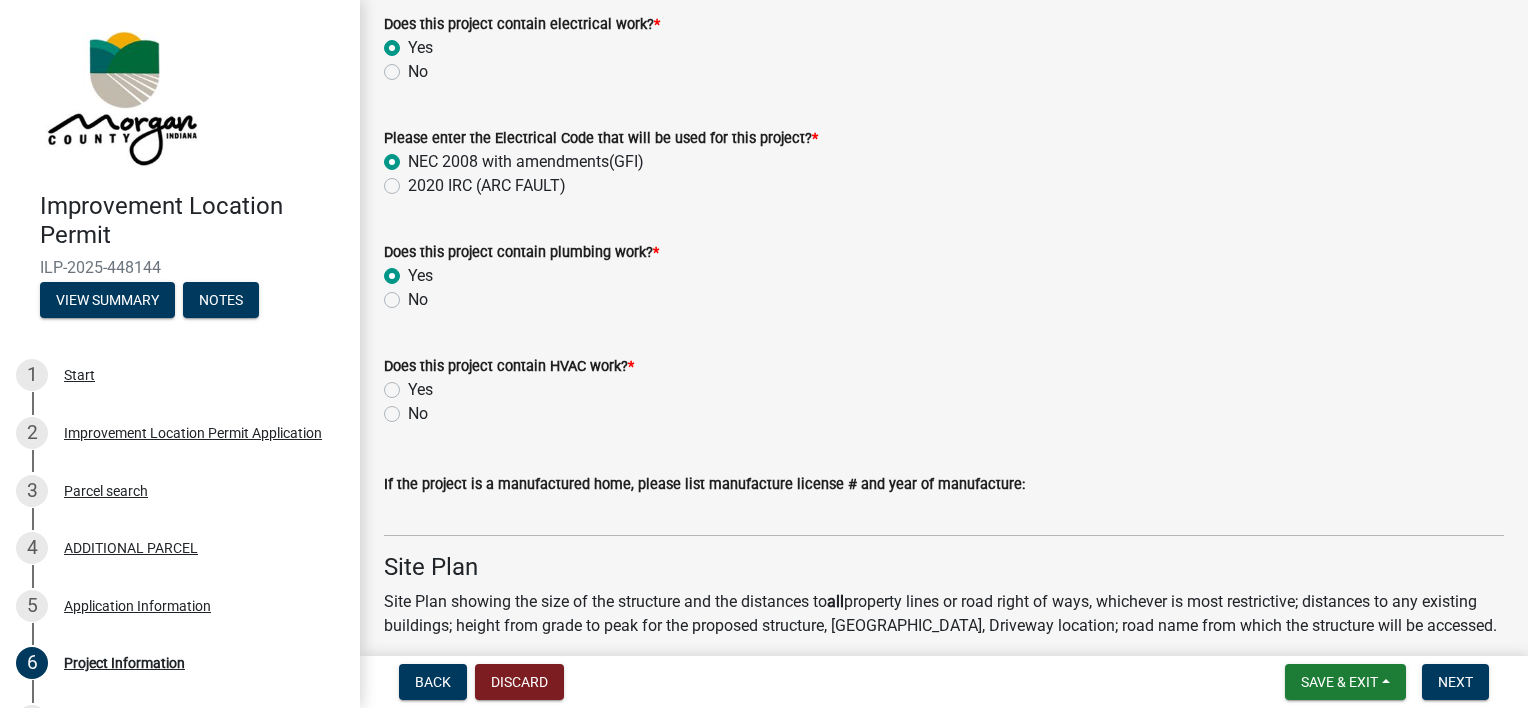 radio on "true" 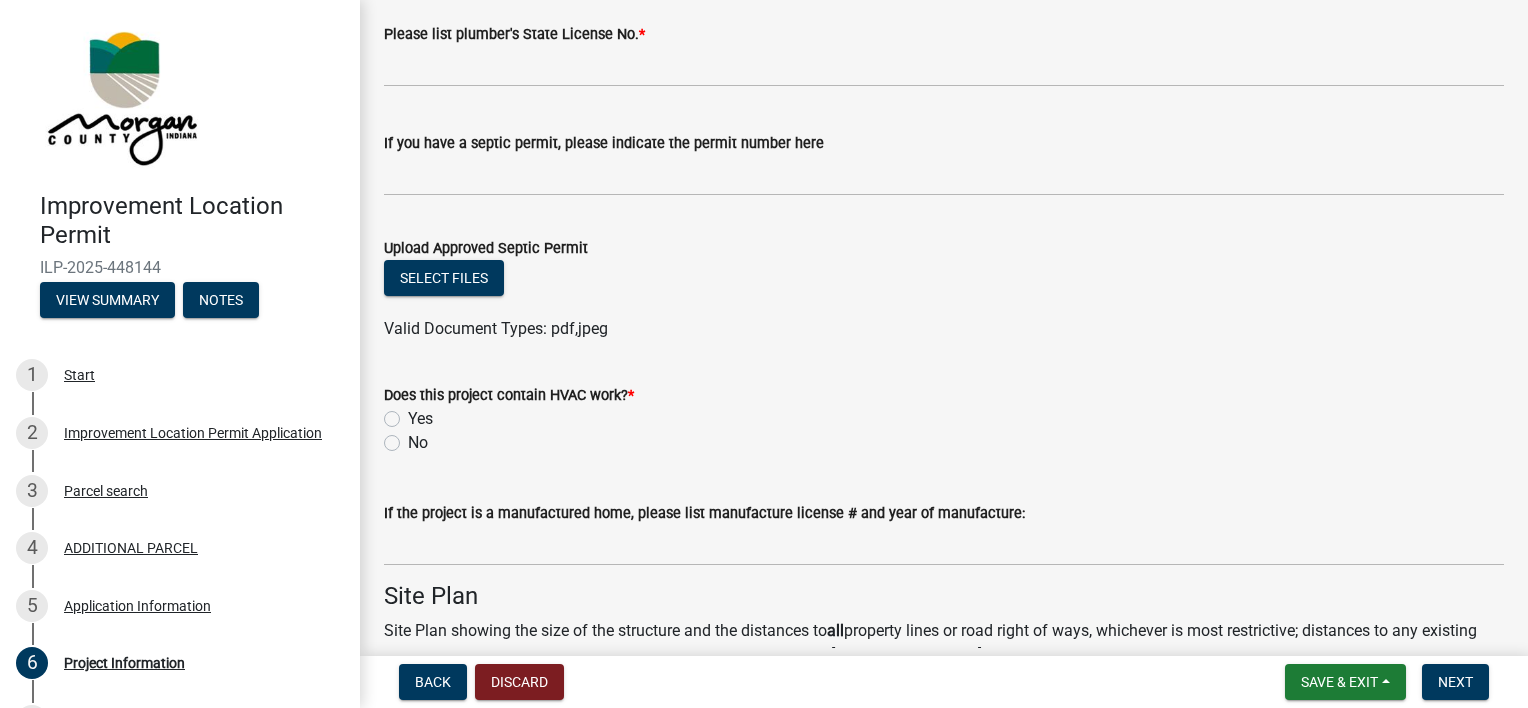 scroll, scrollTop: 3472, scrollLeft: 0, axis: vertical 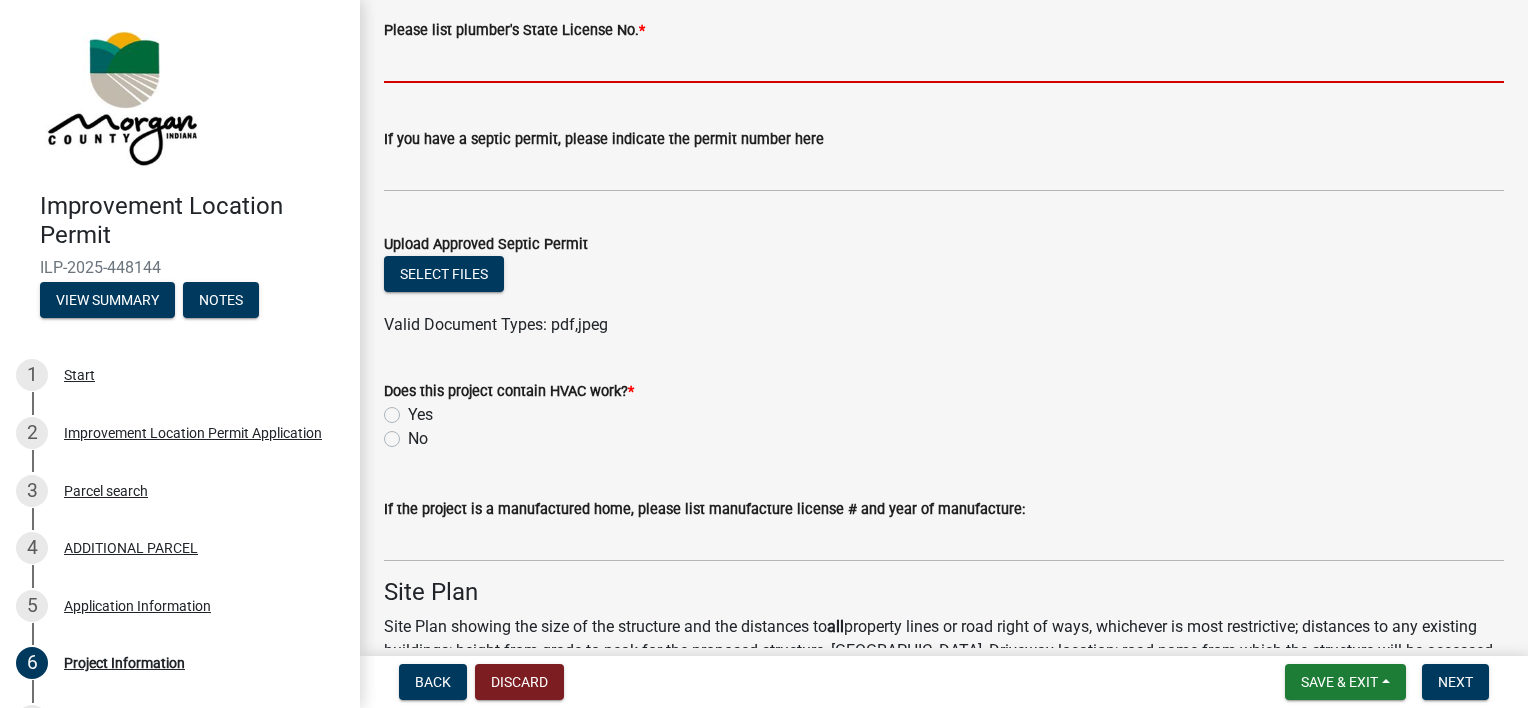 click on "Please list plumber's State License No.  *" at bounding box center [944, 62] 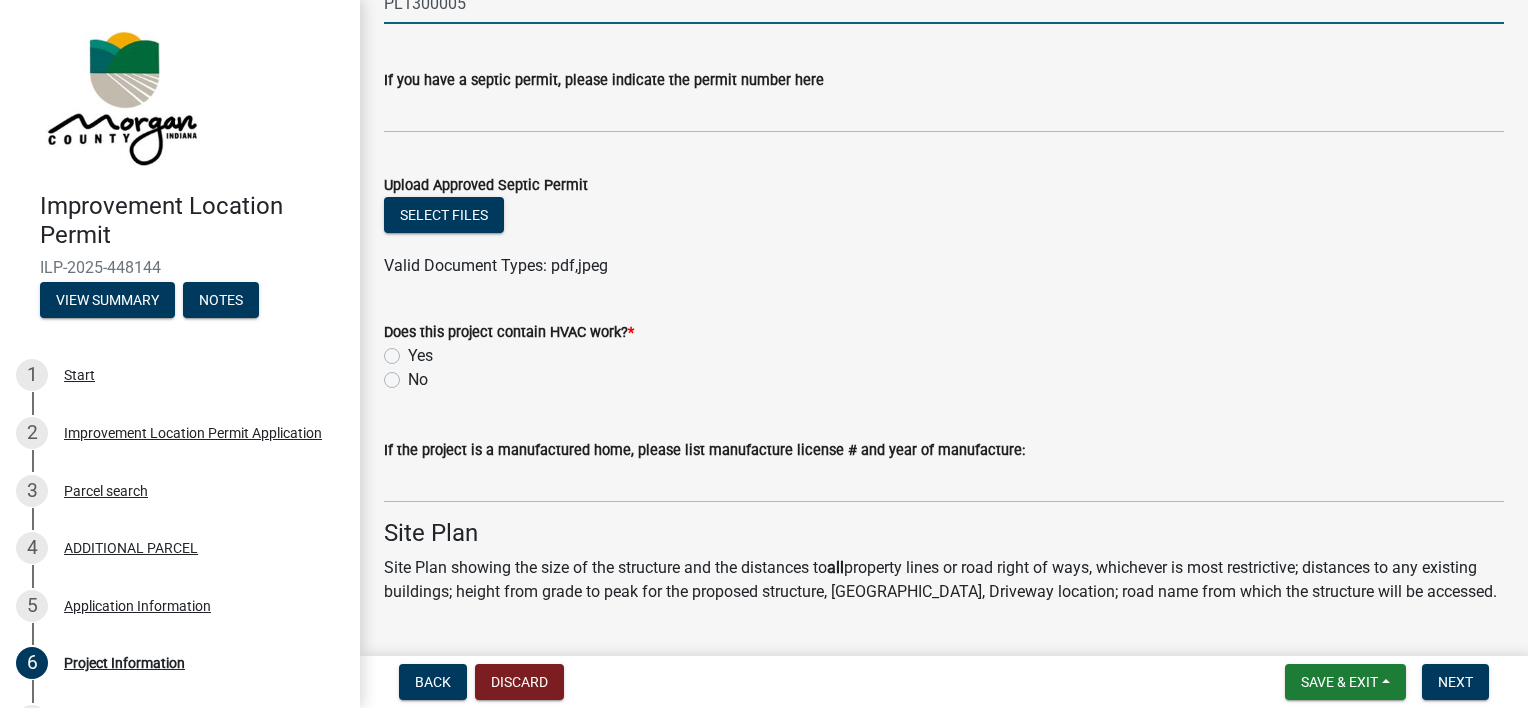 scroll, scrollTop: 3592, scrollLeft: 0, axis: vertical 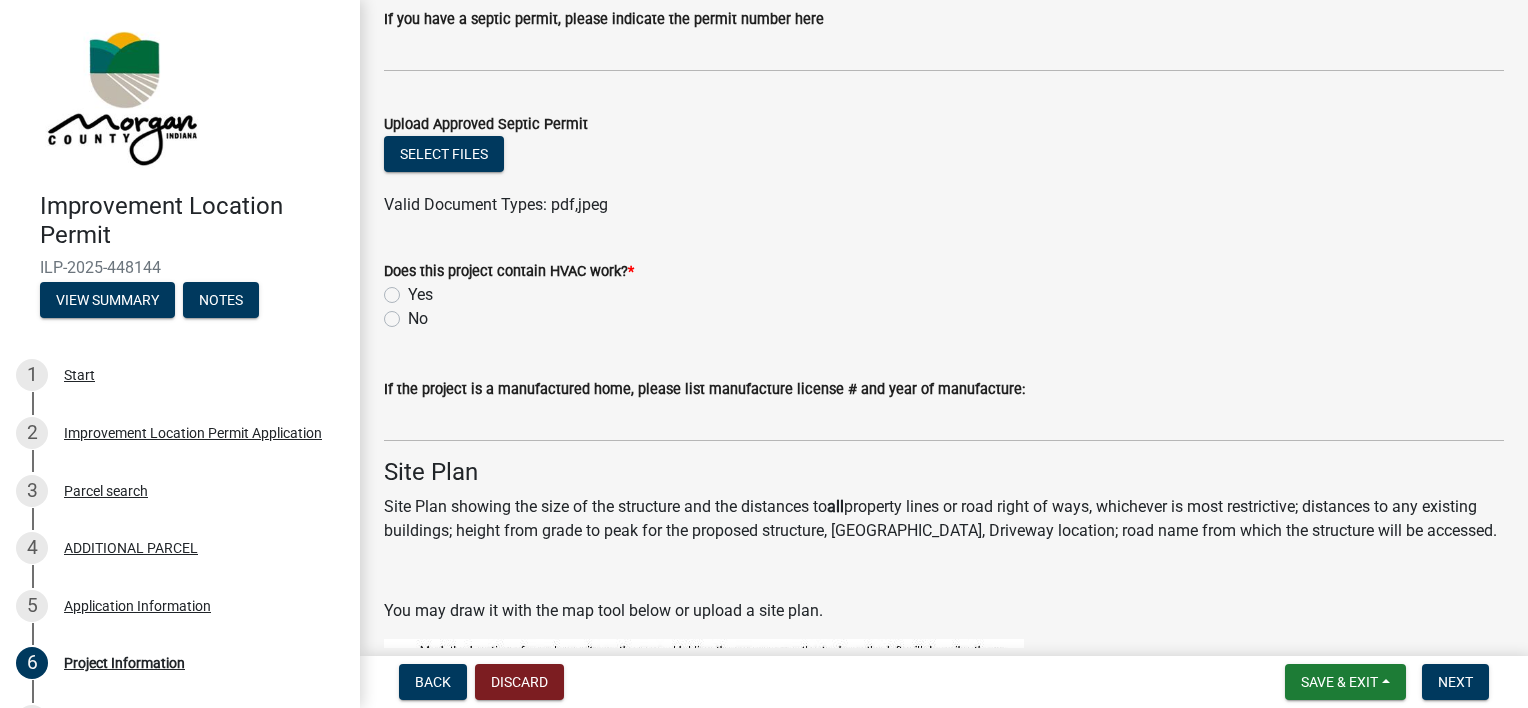 click on "Yes" 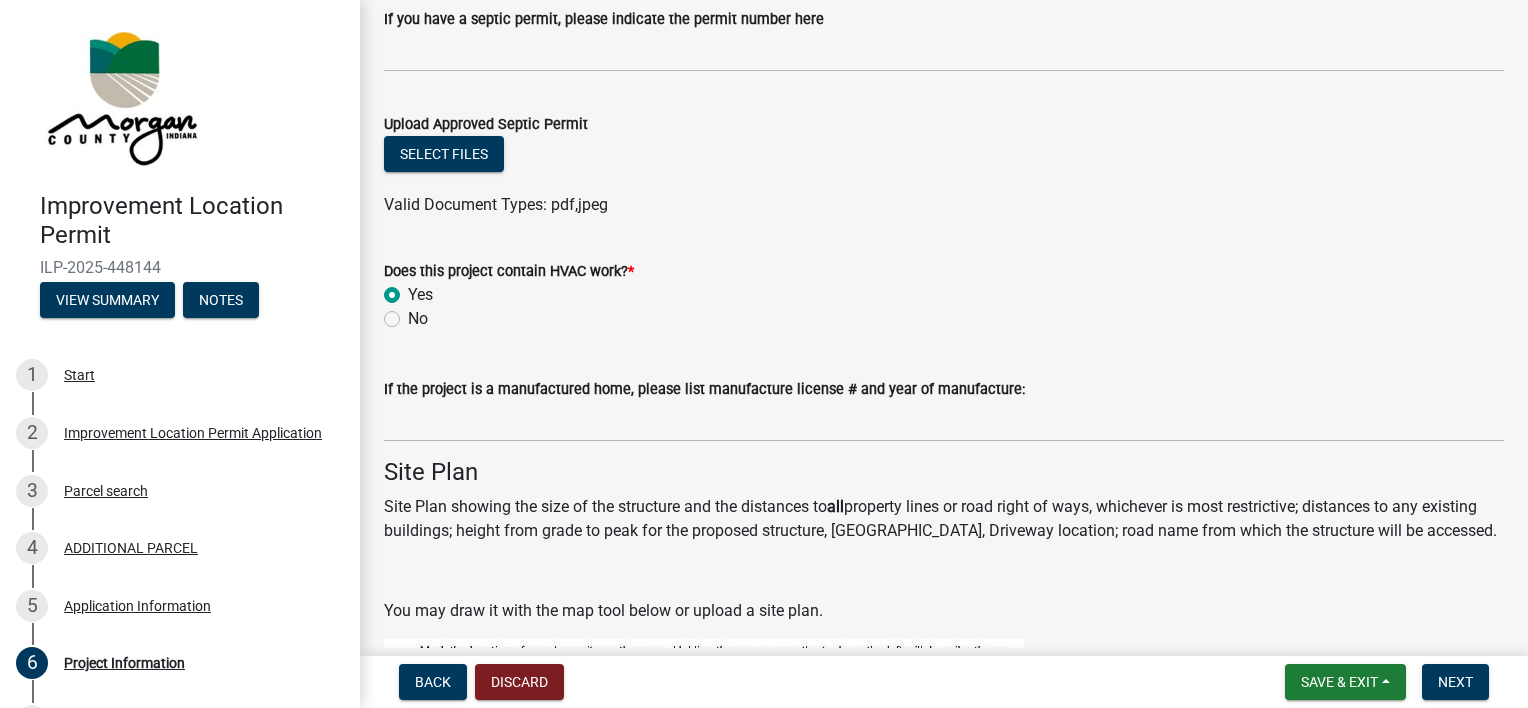 radio on "true" 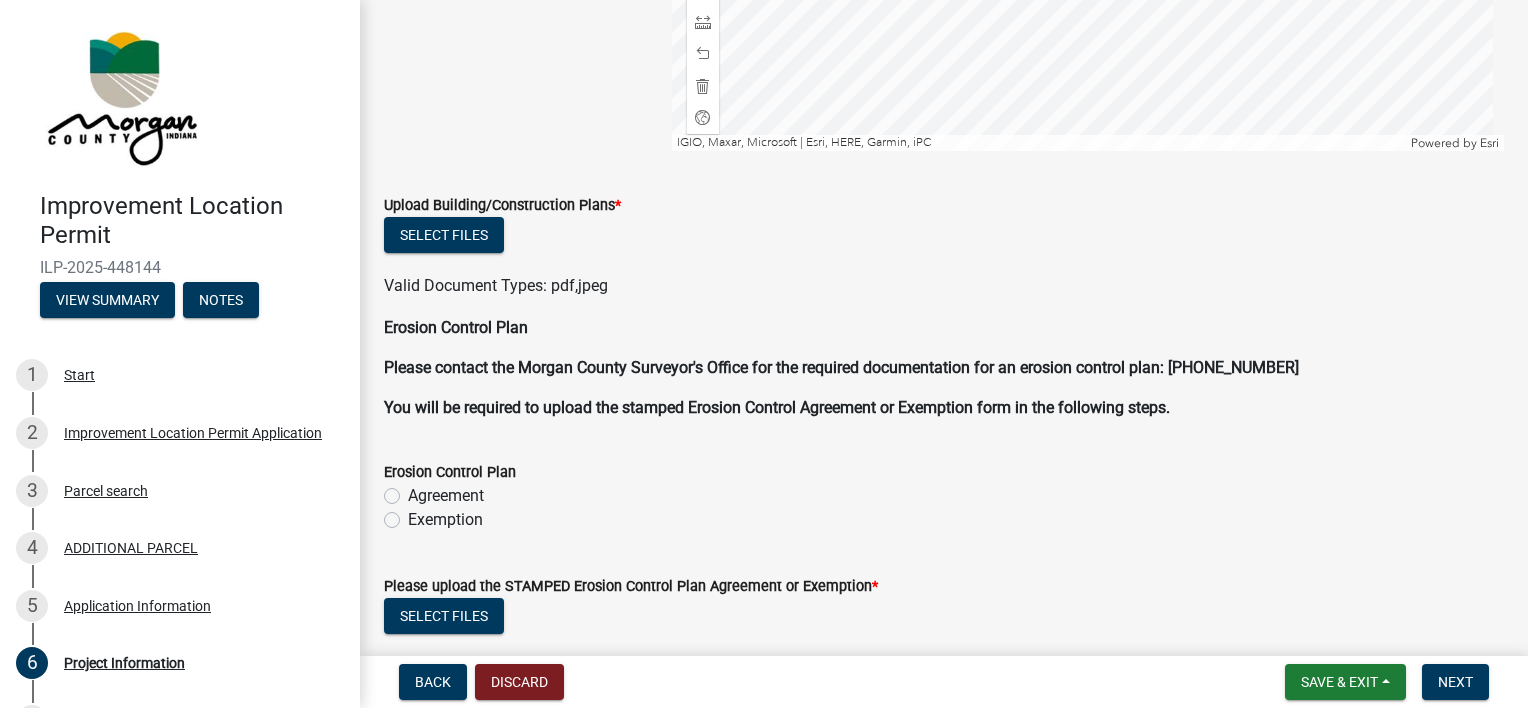 scroll, scrollTop: 4822, scrollLeft: 0, axis: vertical 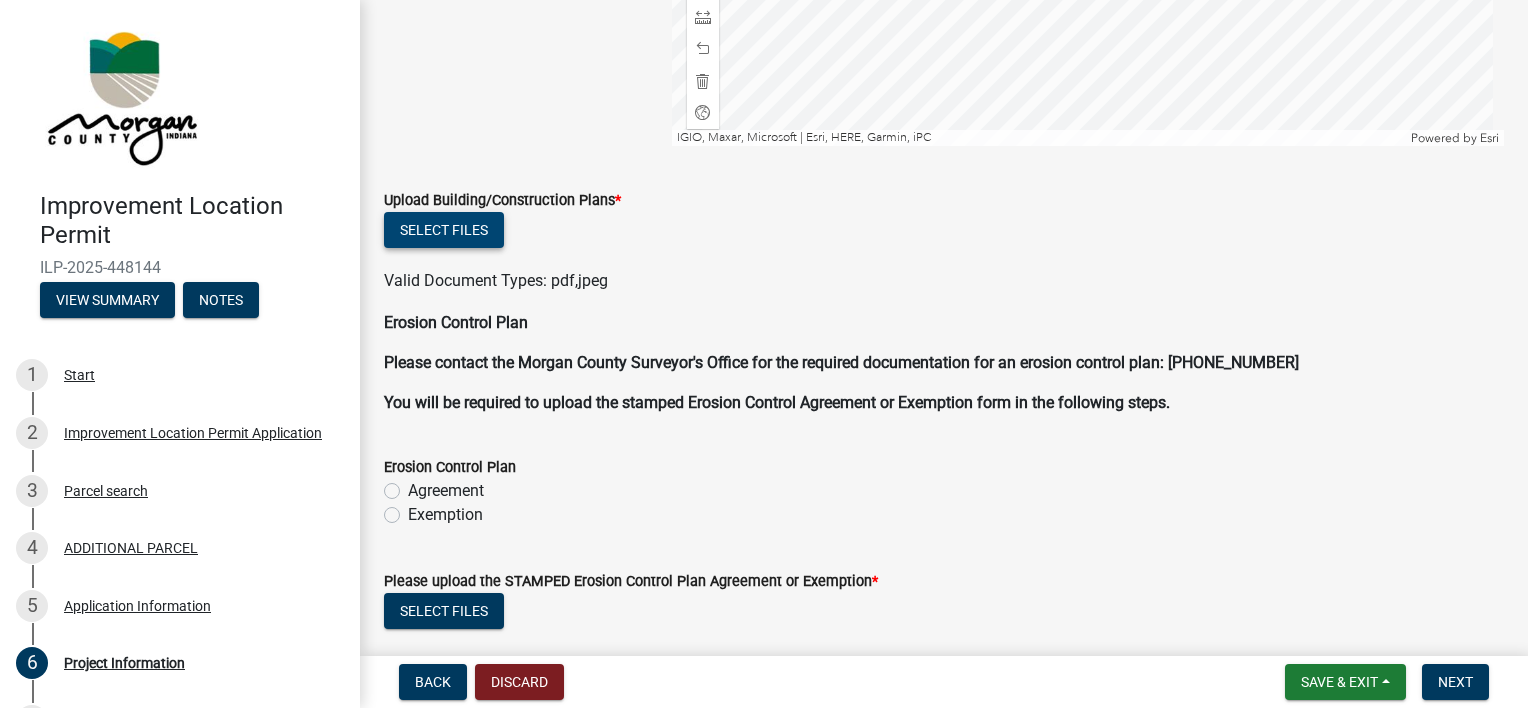 click on "Select files" 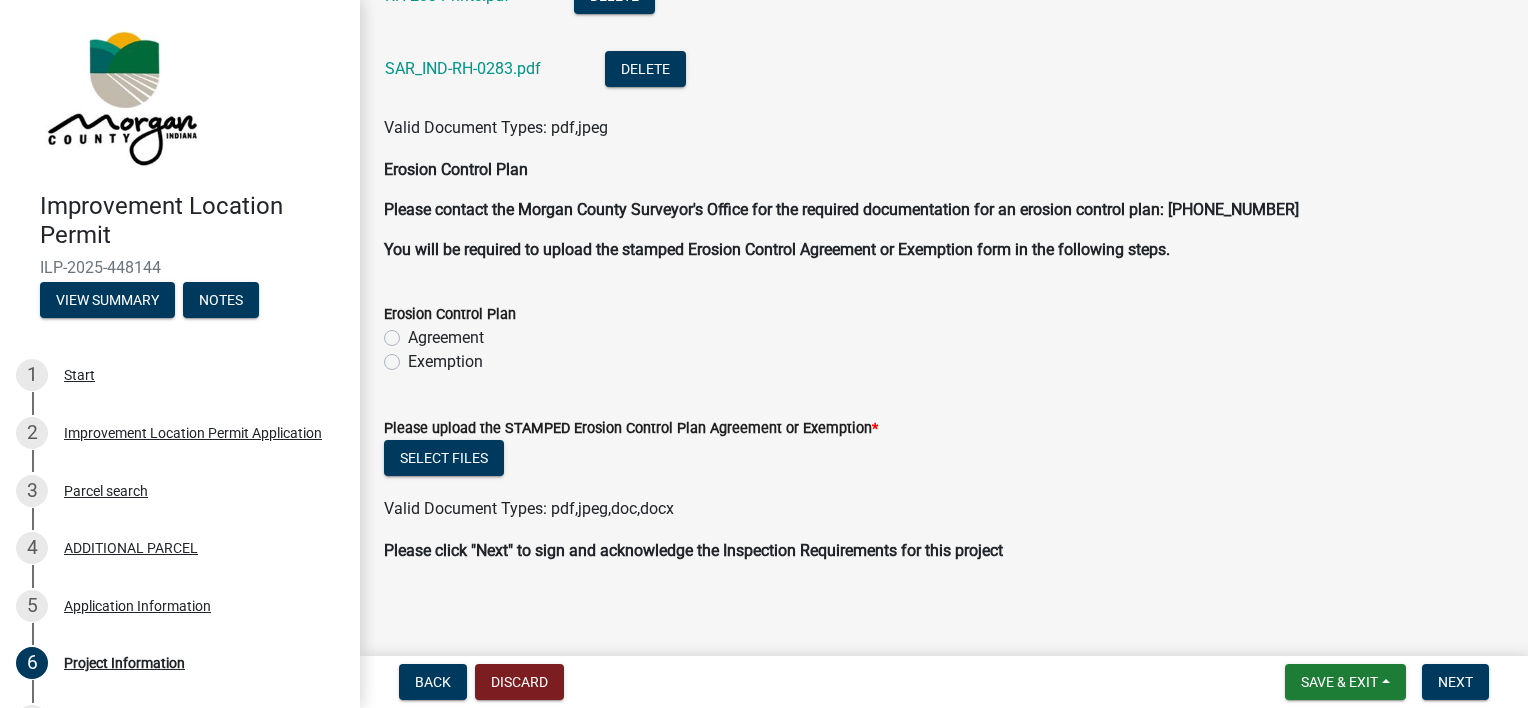 scroll, scrollTop: 5349, scrollLeft: 0, axis: vertical 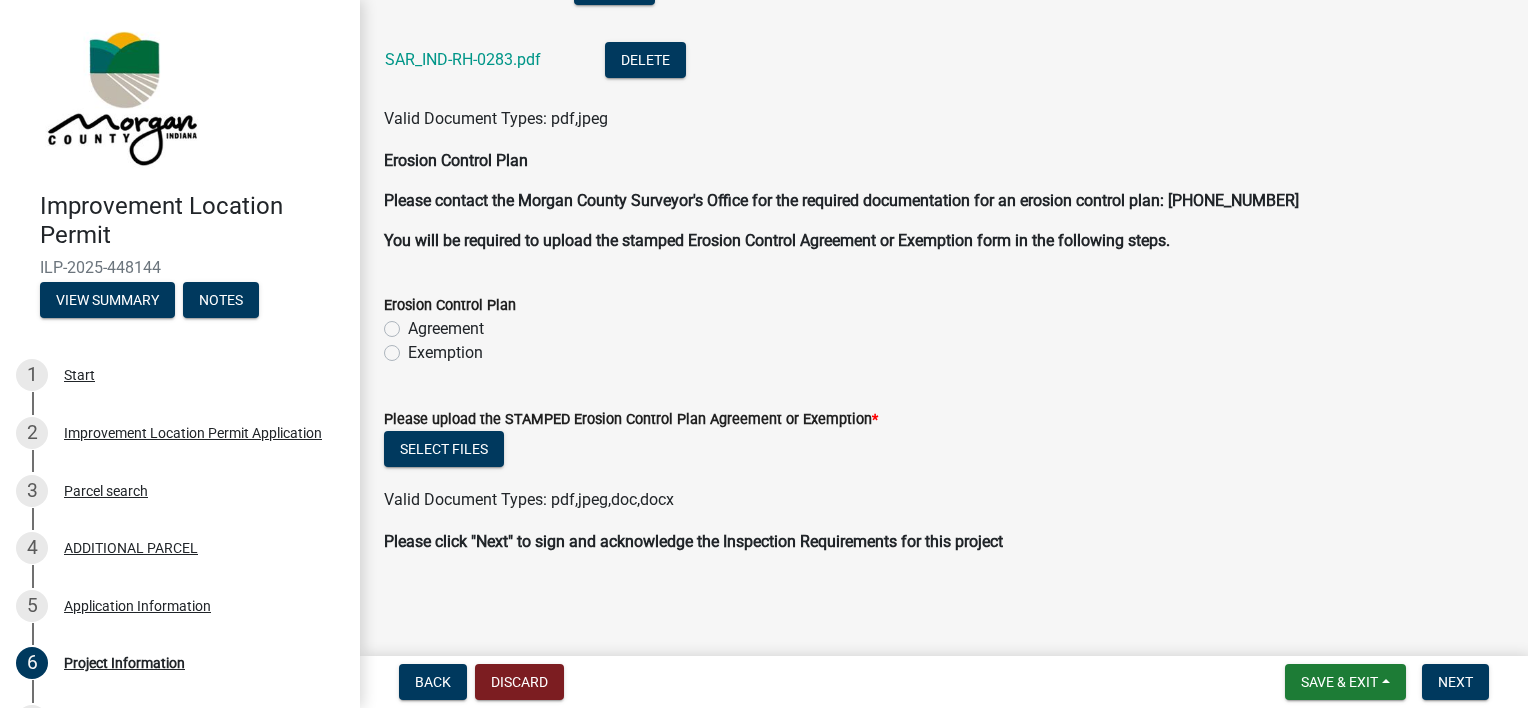 click on "Agreement" 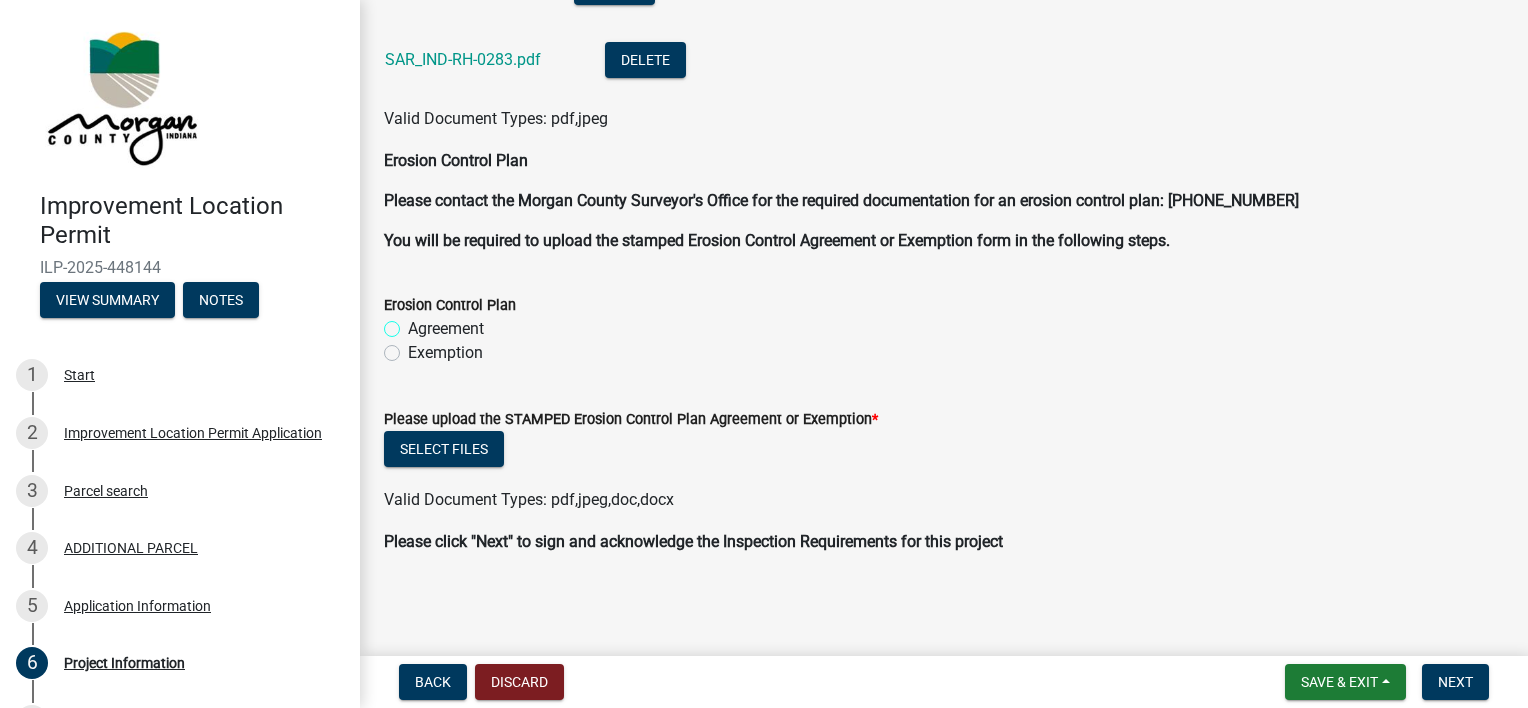 click on "Agreement" at bounding box center [414, 323] 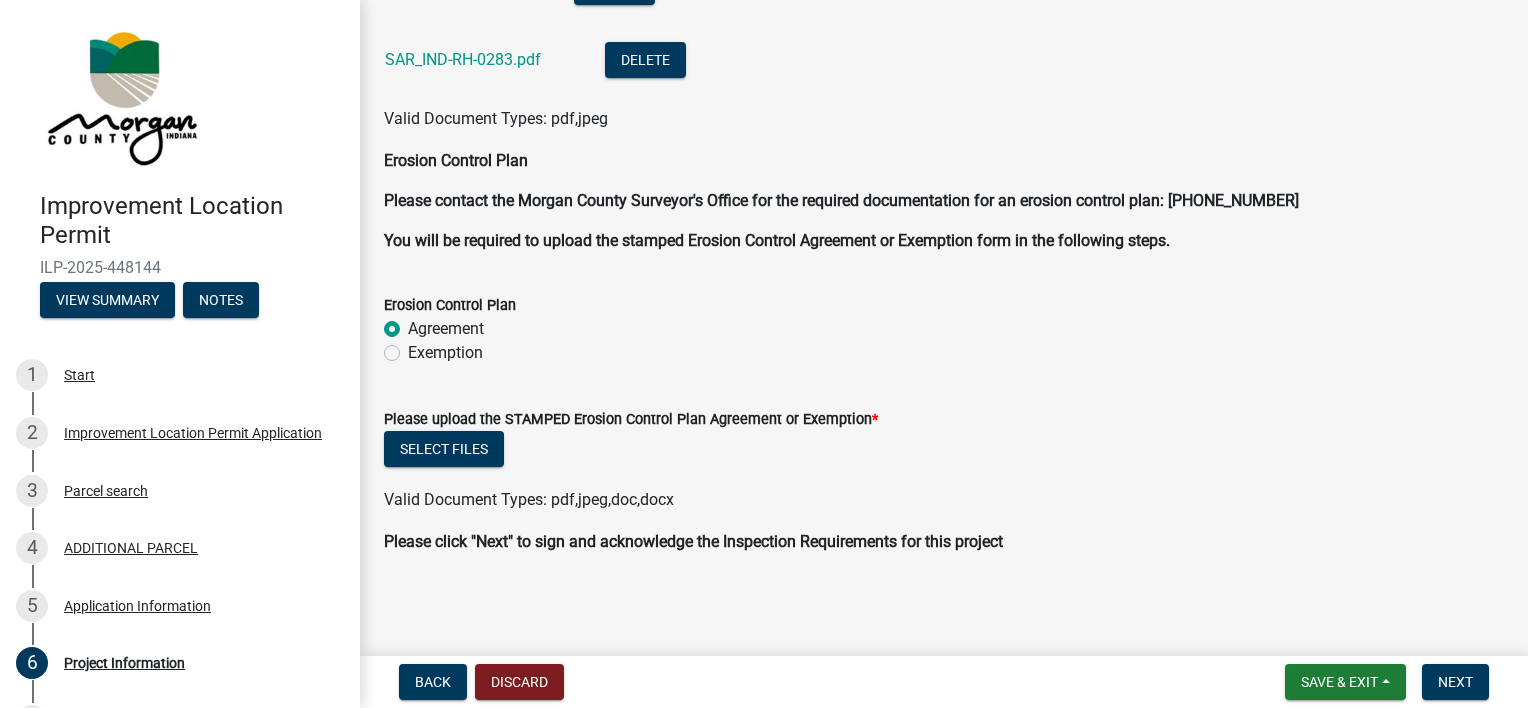 radio on "true" 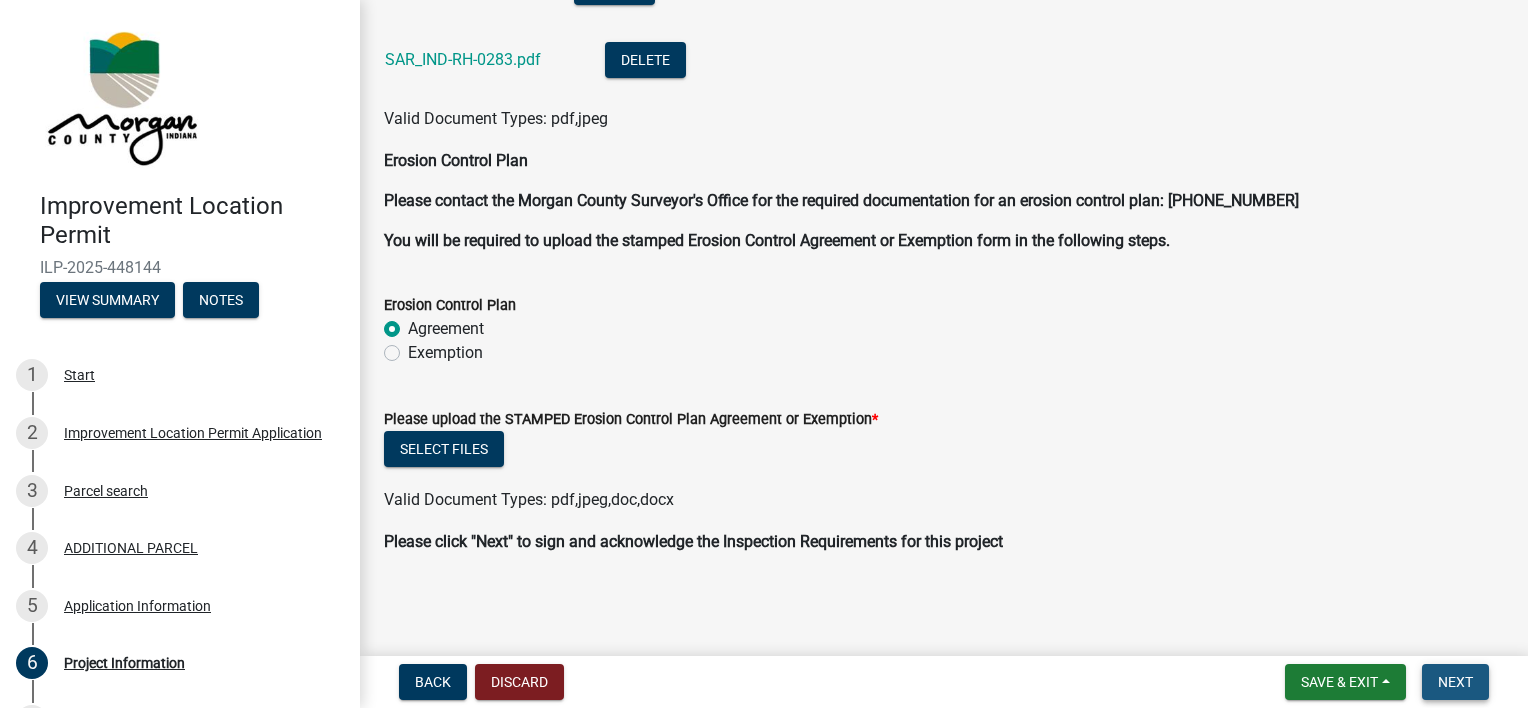 click on "Next" at bounding box center (1455, 682) 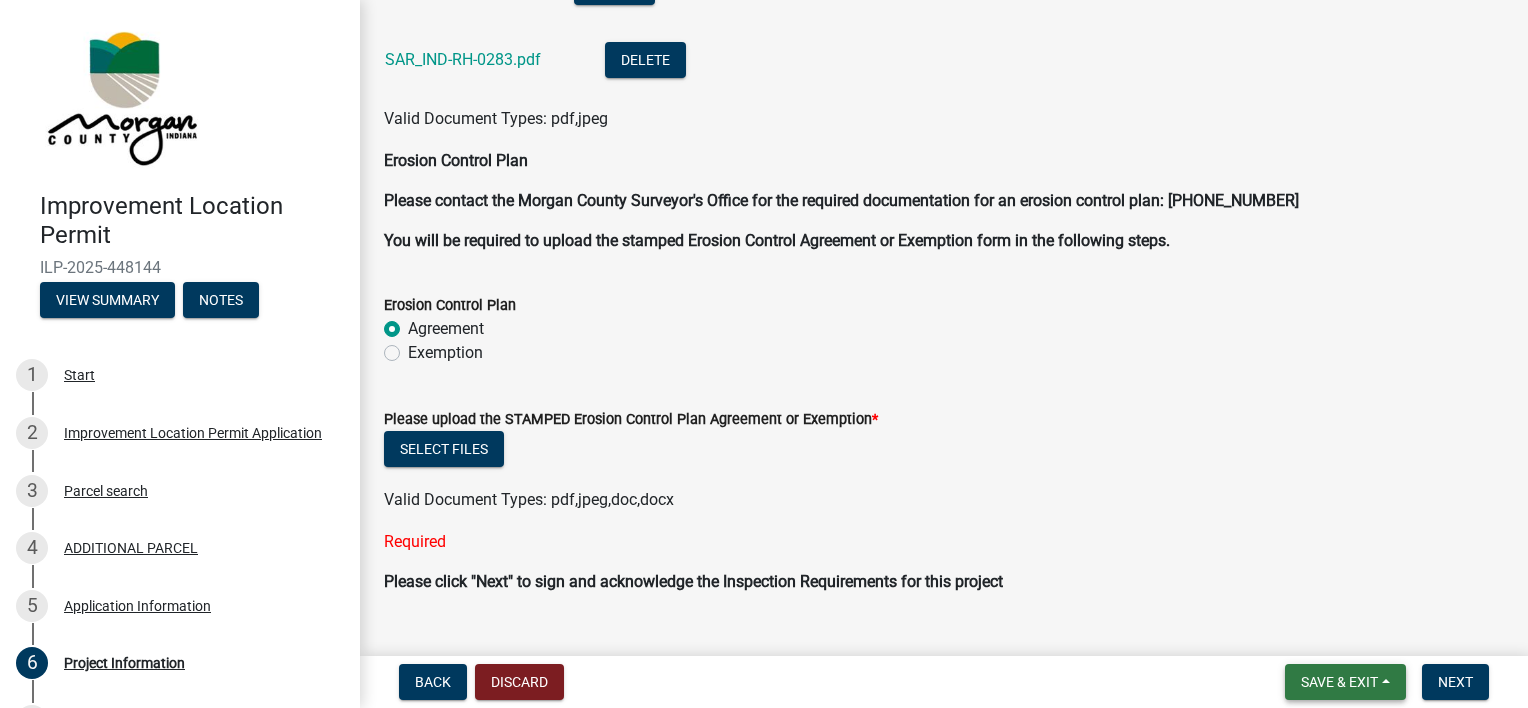 click on "Save & Exit" at bounding box center (1339, 682) 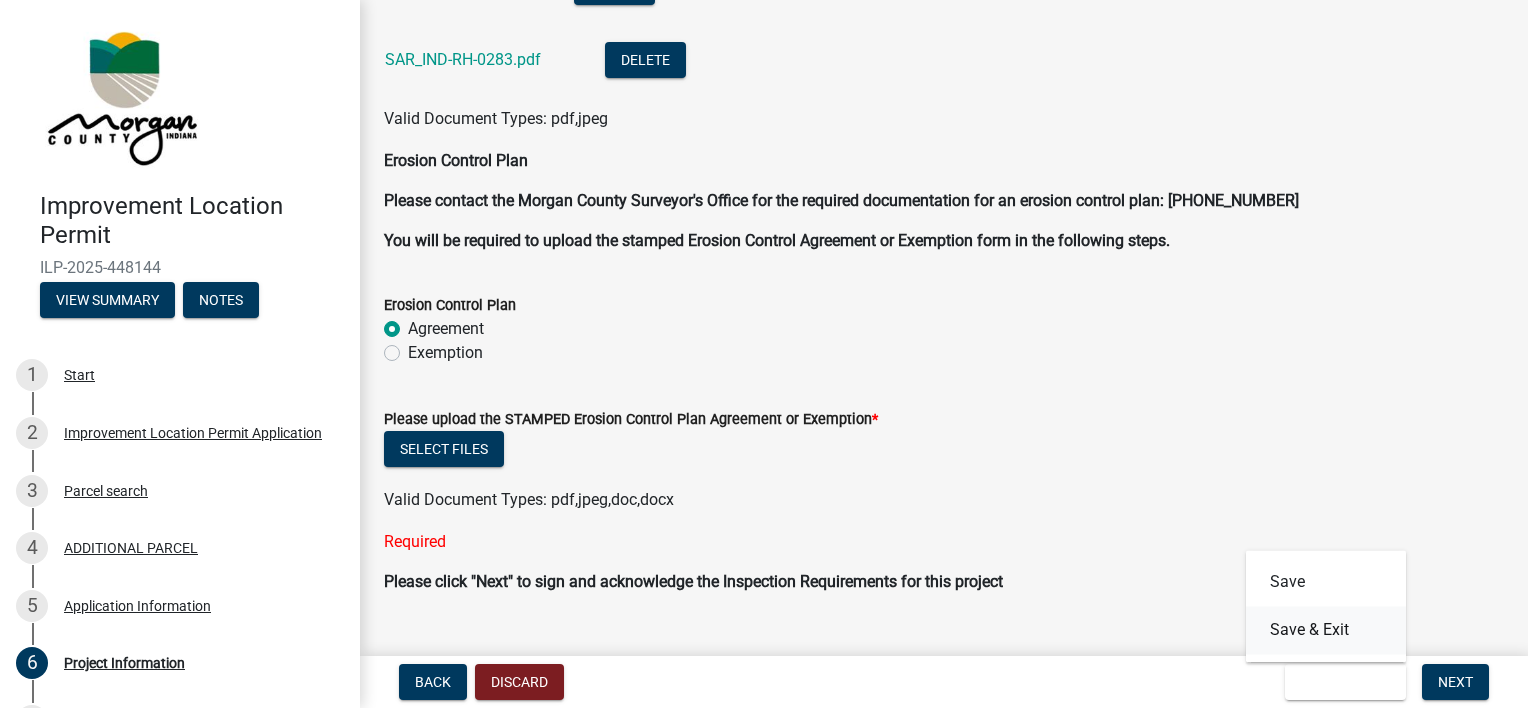 click on "Save & Exit" at bounding box center [1326, 630] 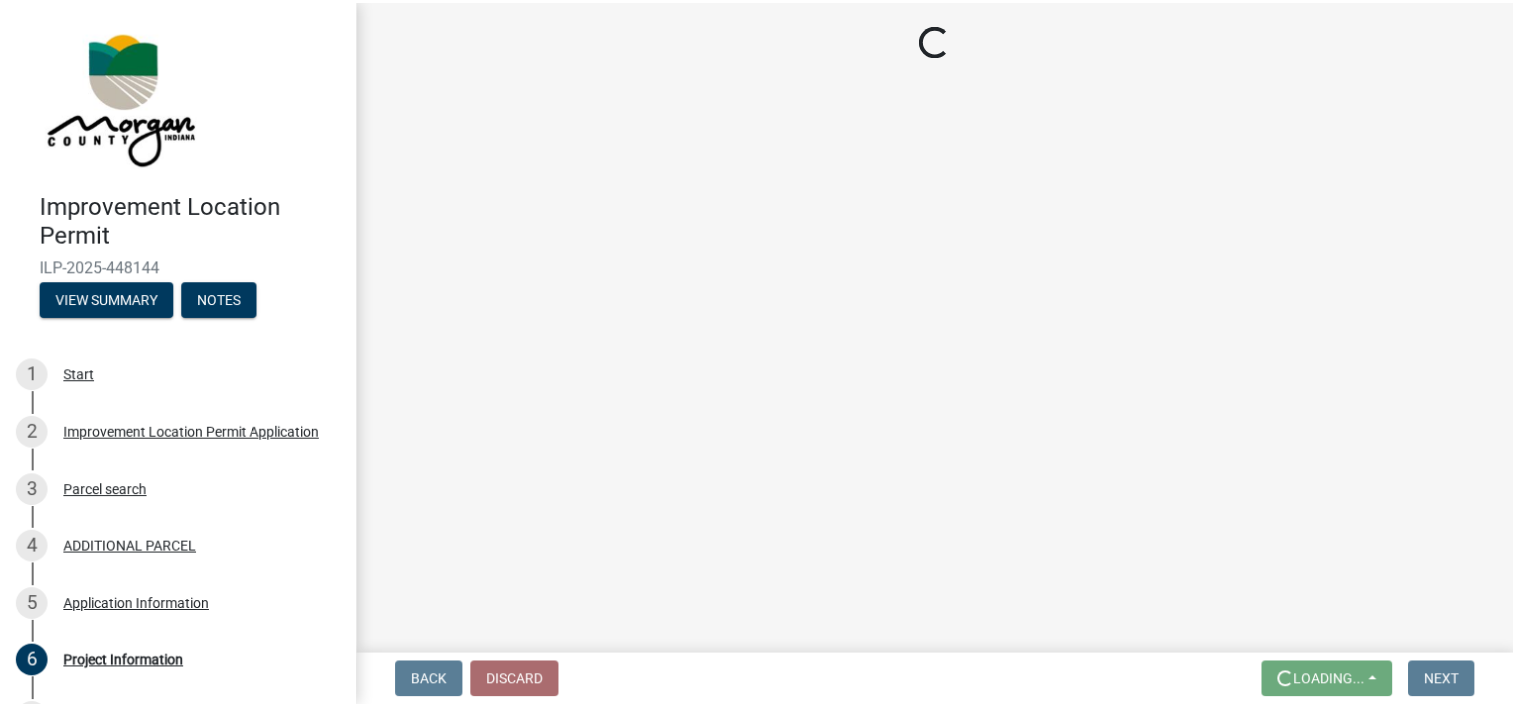 scroll, scrollTop: 0, scrollLeft: 0, axis: both 